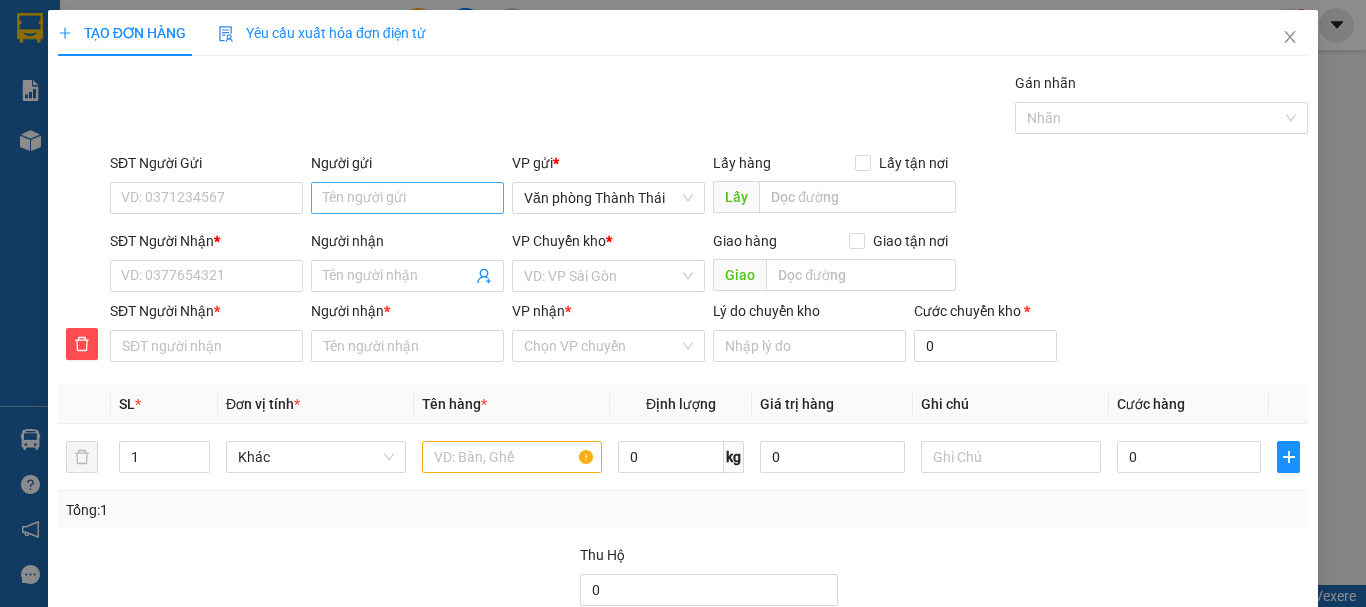 scroll, scrollTop: 0, scrollLeft: 0, axis: both 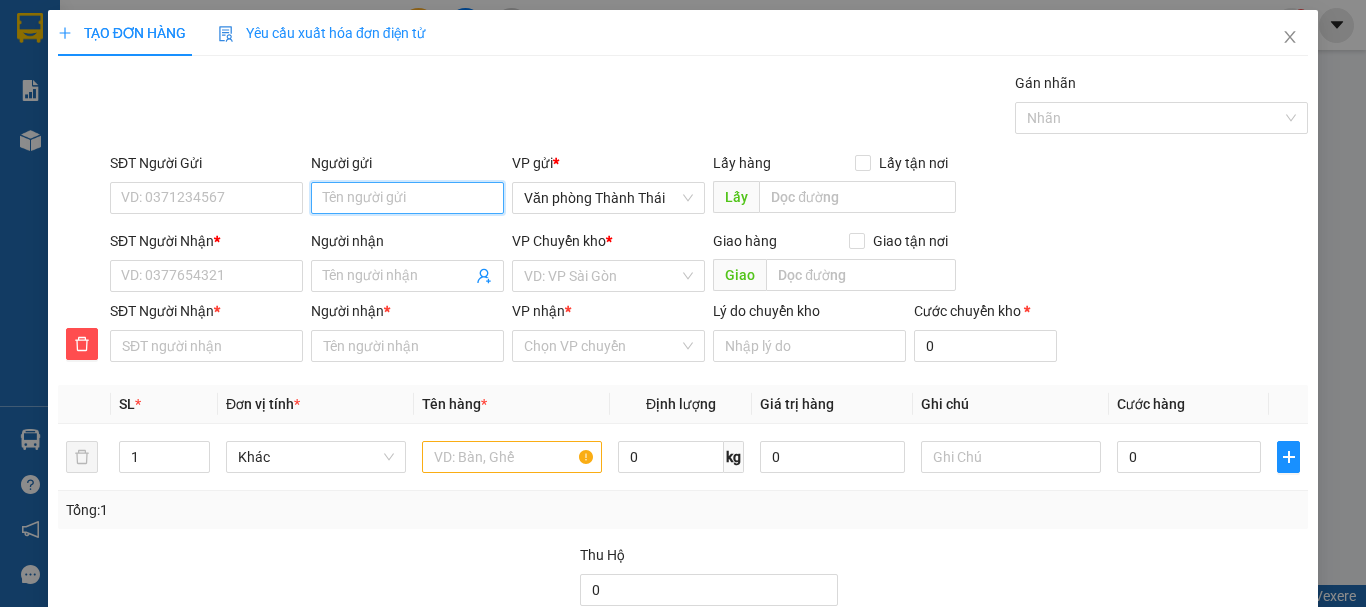 click on "Người gửi" at bounding box center [407, 198] 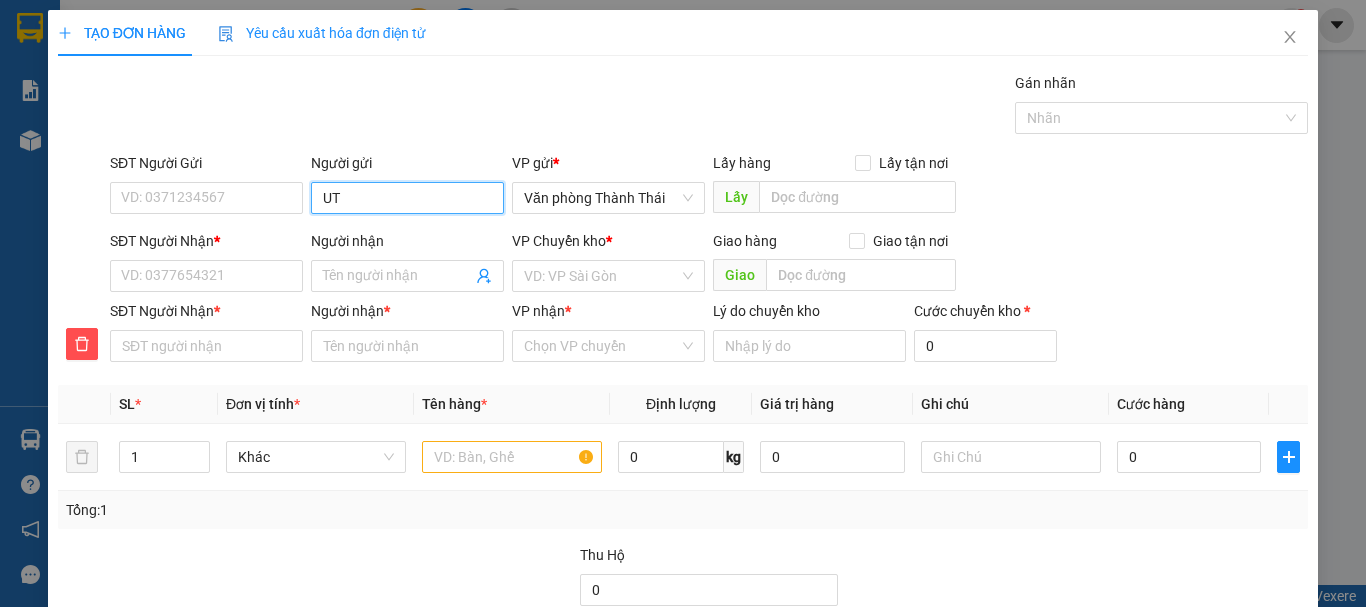 type on "U" 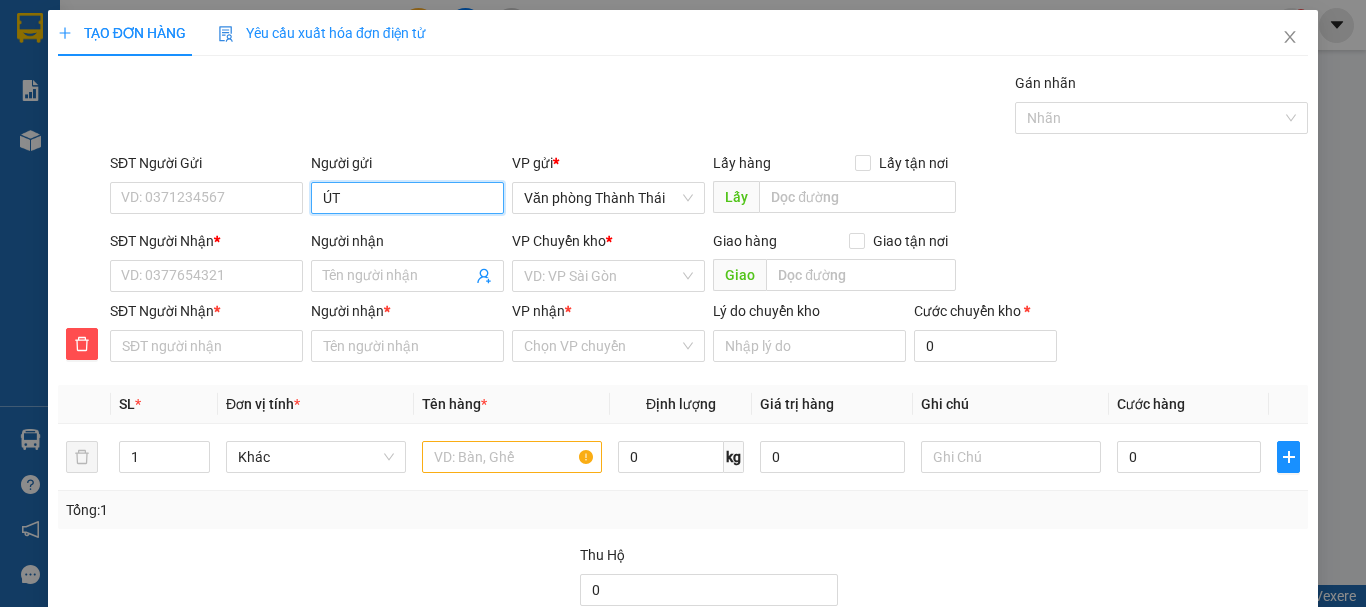 type on "ÚT" 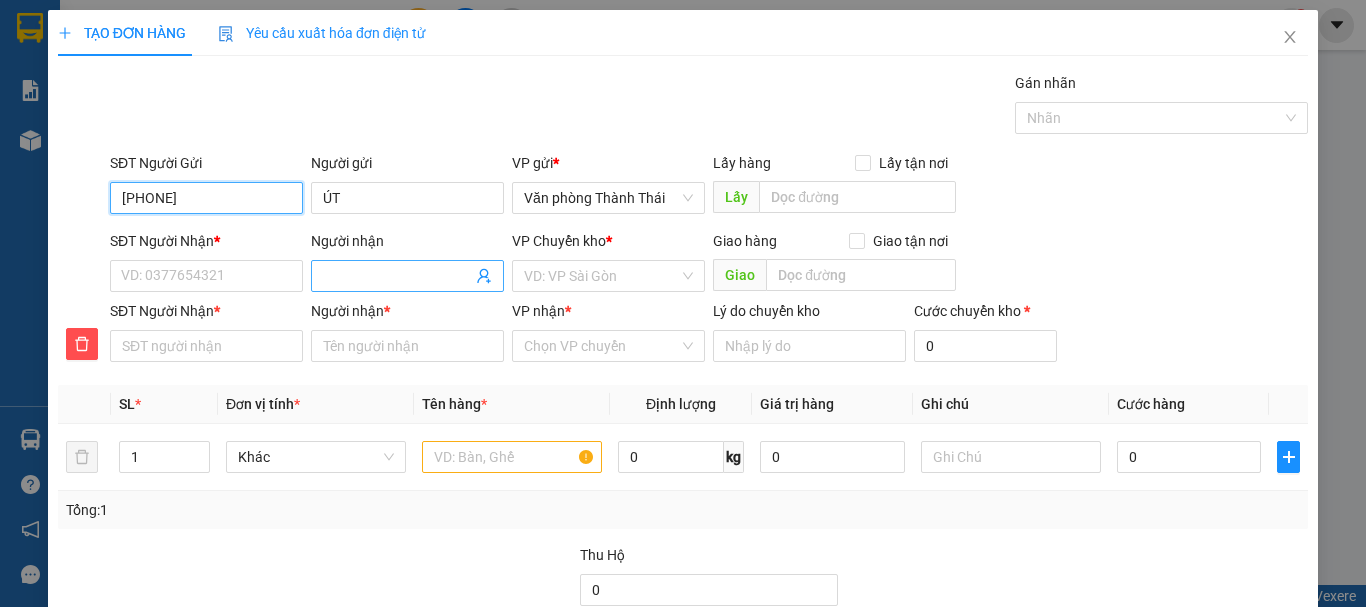 type on "[PHONE]" 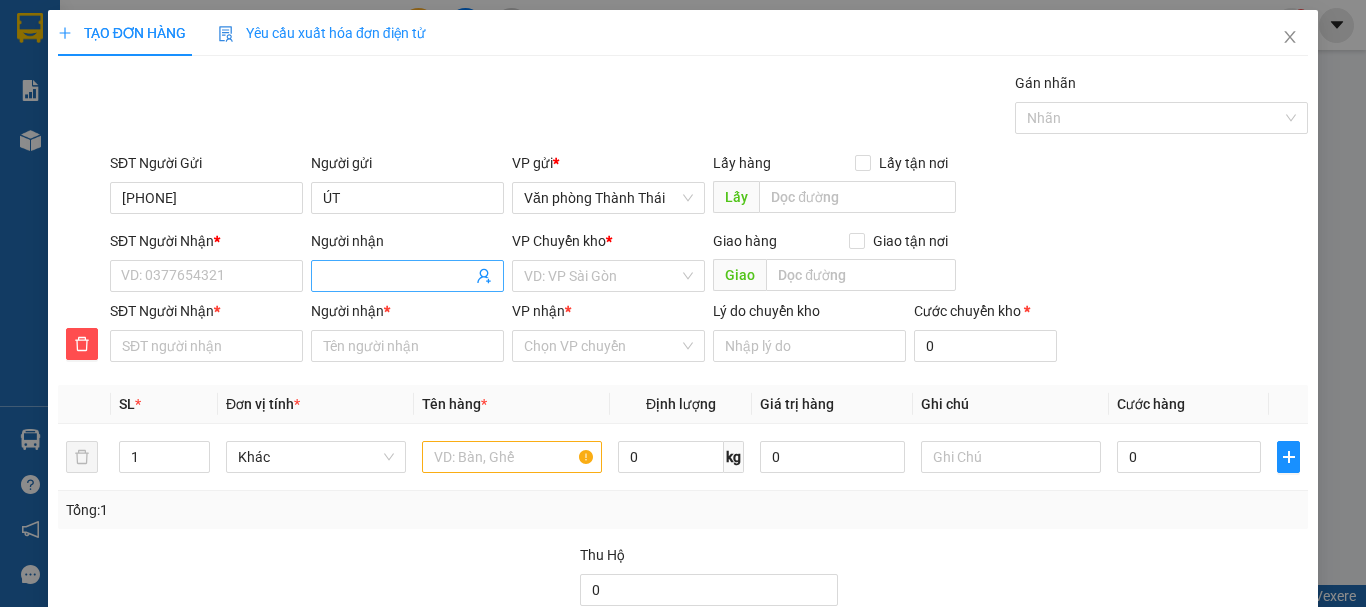 click on "Người nhận" at bounding box center (397, 276) 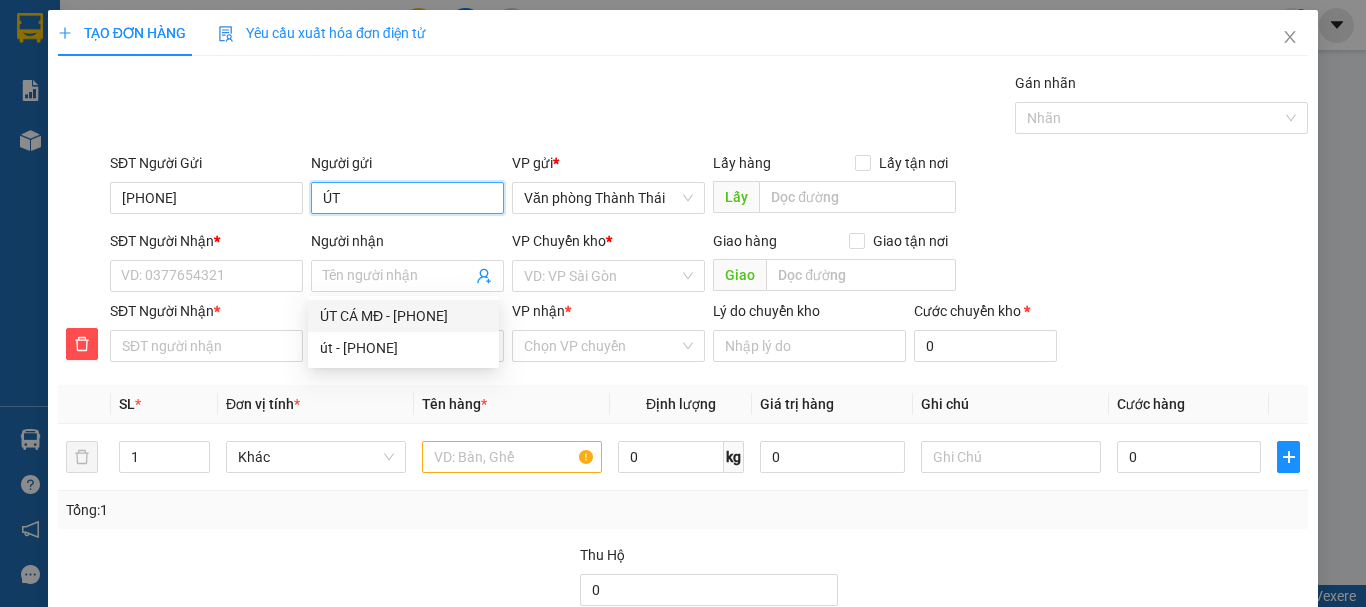 drag, startPoint x: 315, startPoint y: 193, endPoint x: 354, endPoint y: 193, distance: 39 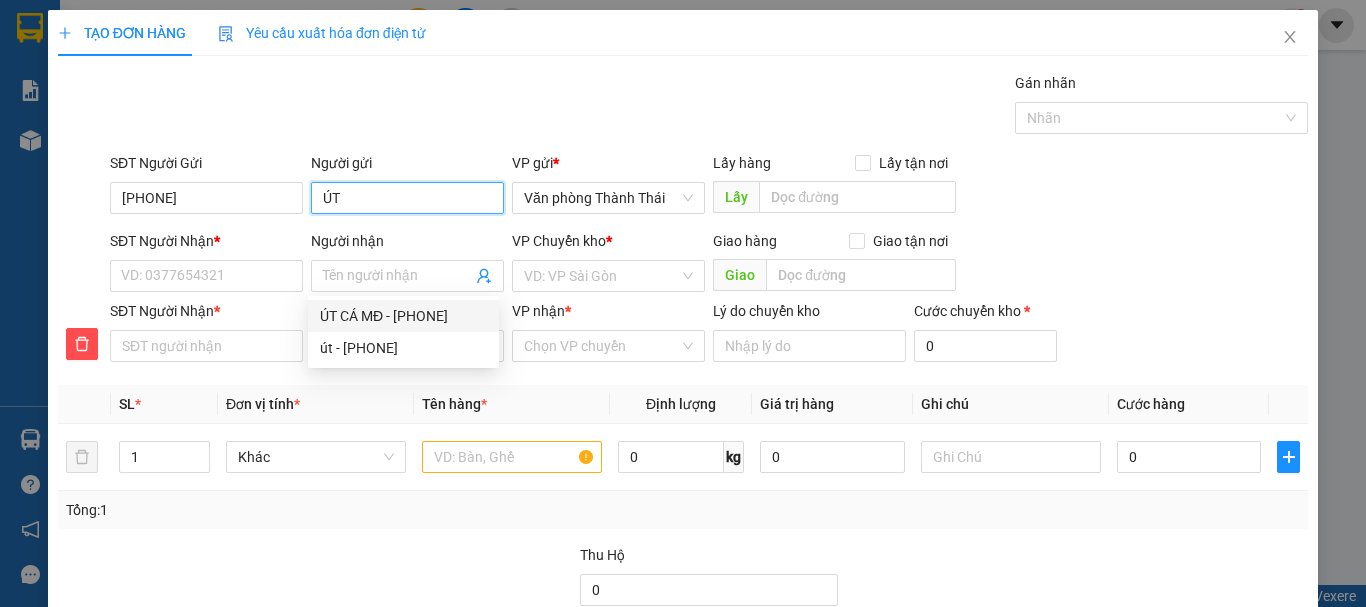 click on "ÚT" at bounding box center (407, 198) 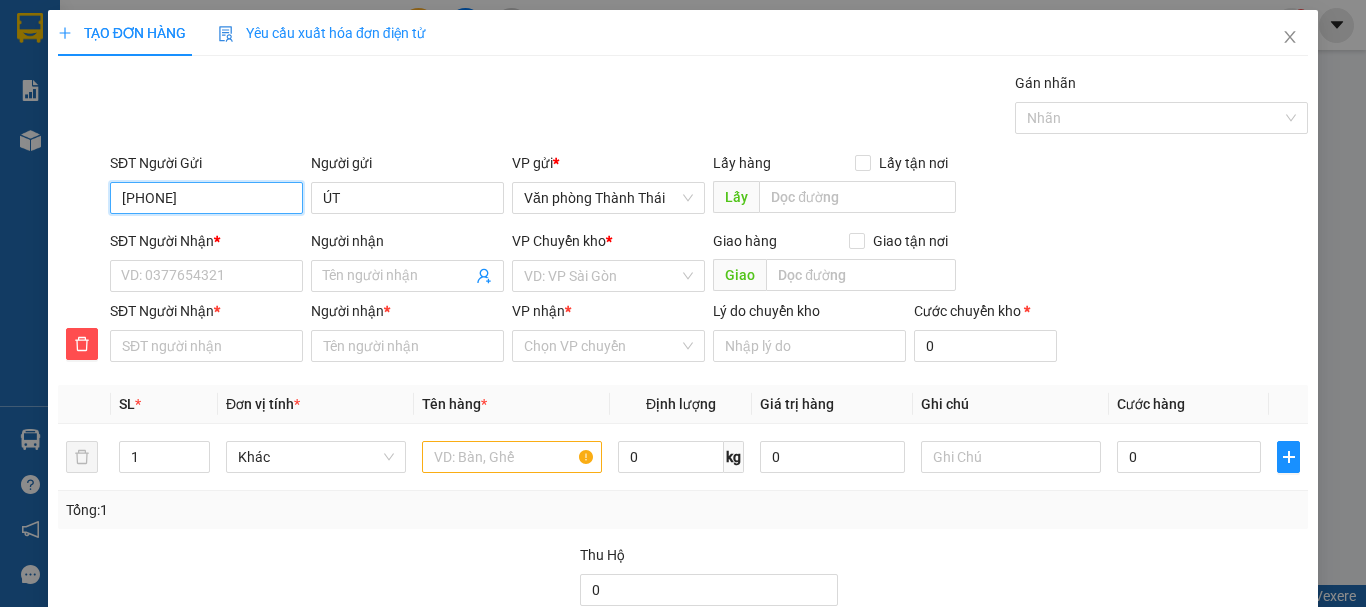 drag, startPoint x: 196, startPoint y: 199, endPoint x: 94, endPoint y: 203, distance: 102.0784 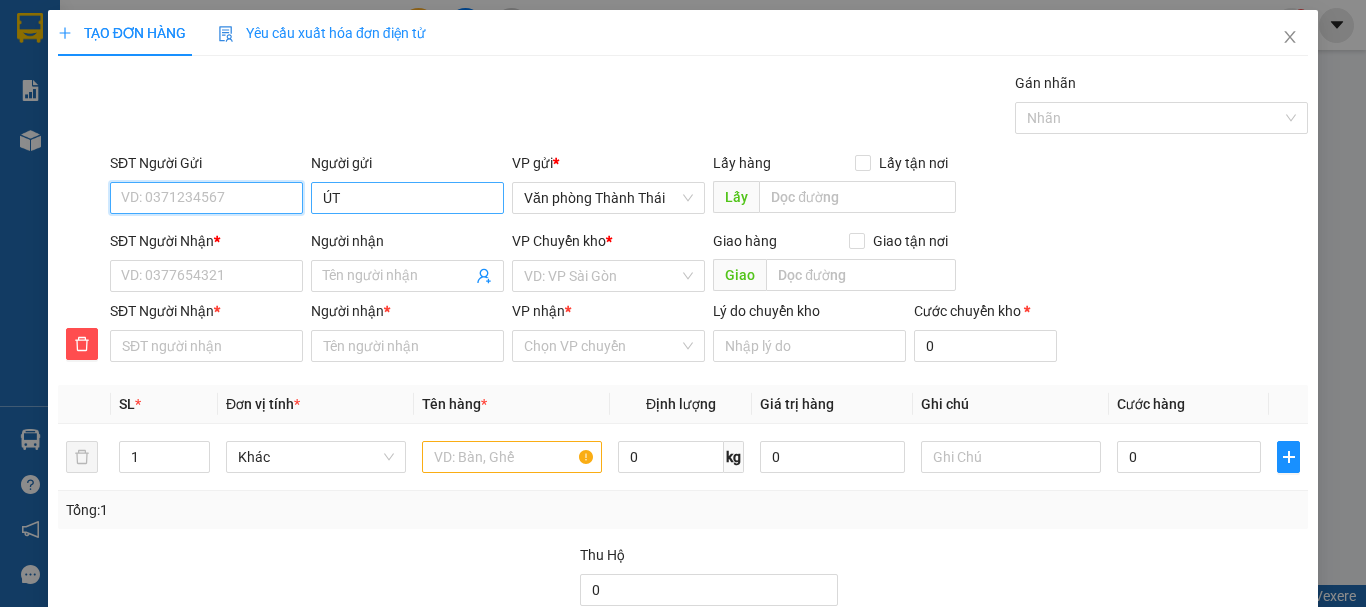 type 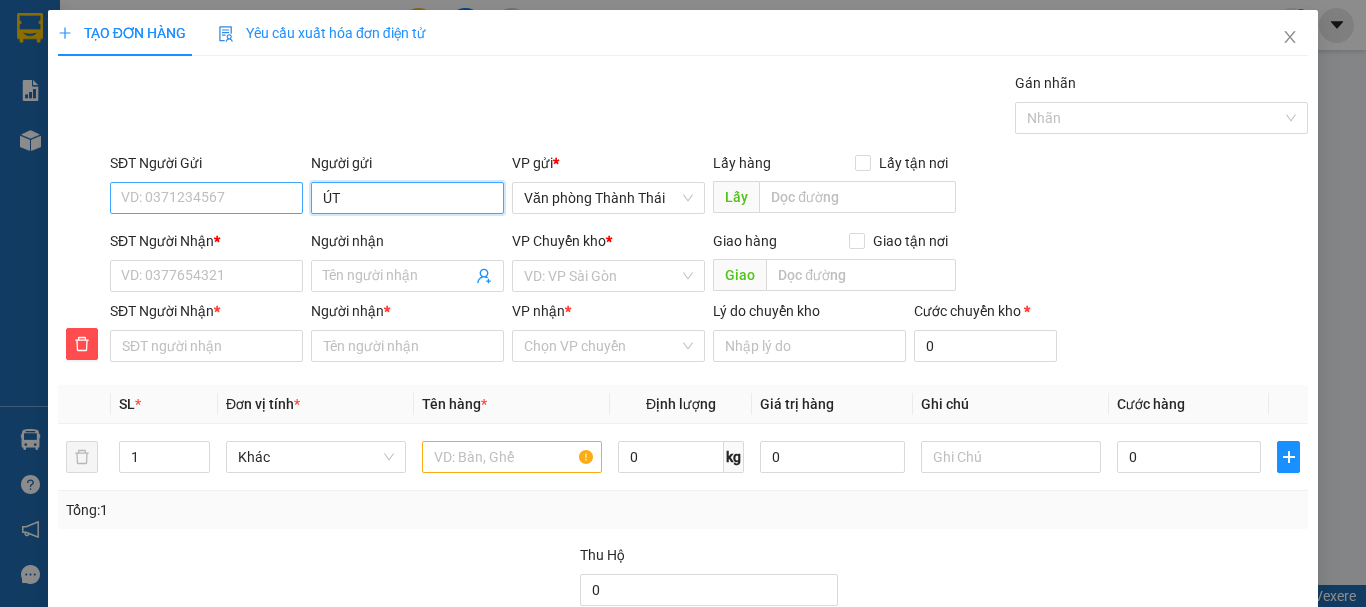 drag, startPoint x: 344, startPoint y: 200, endPoint x: 265, endPoint y: 211, distance: 79.762146 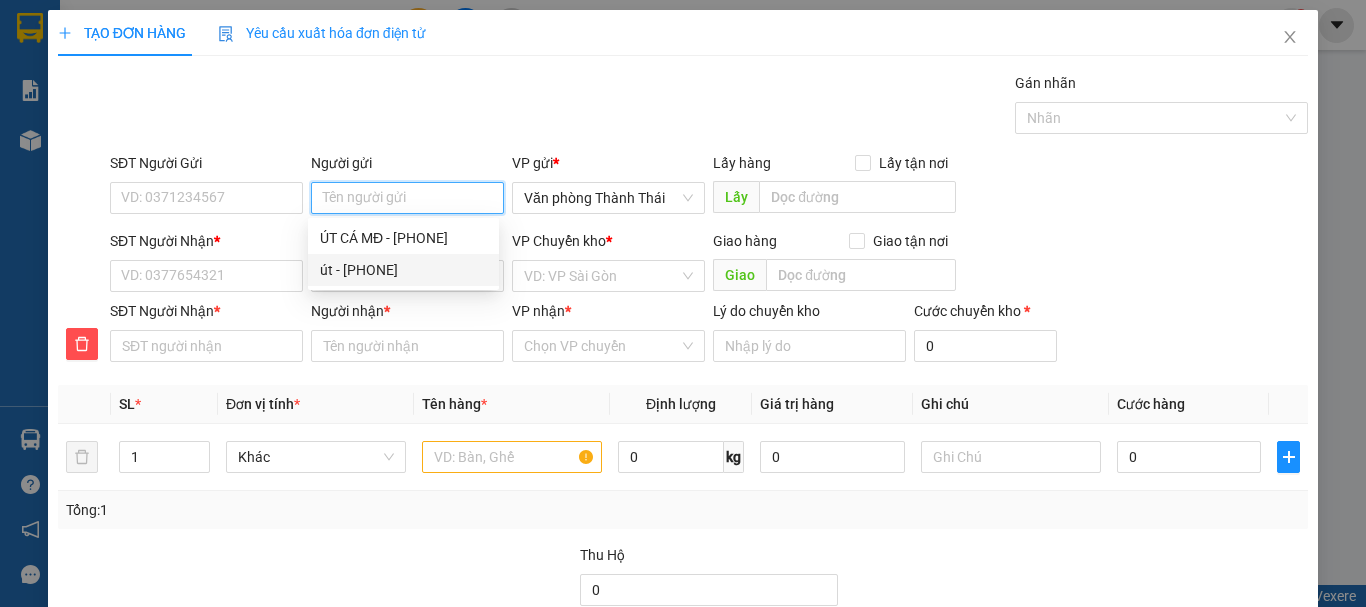type 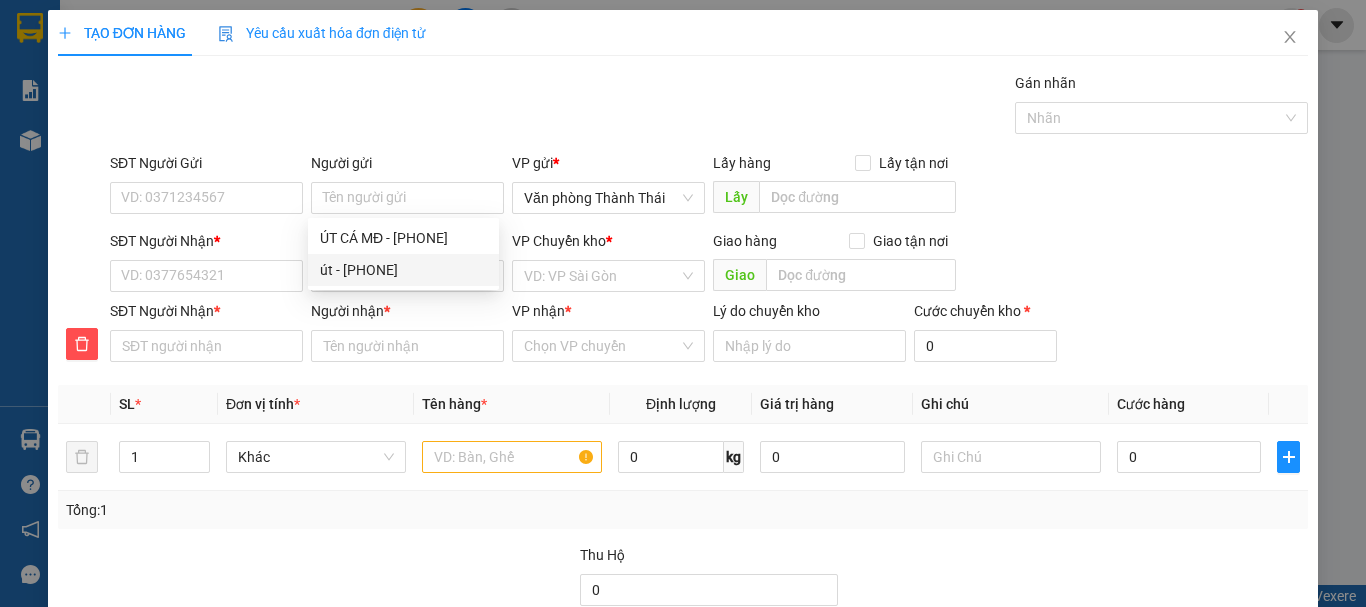 click at bounding box center [447, 579] 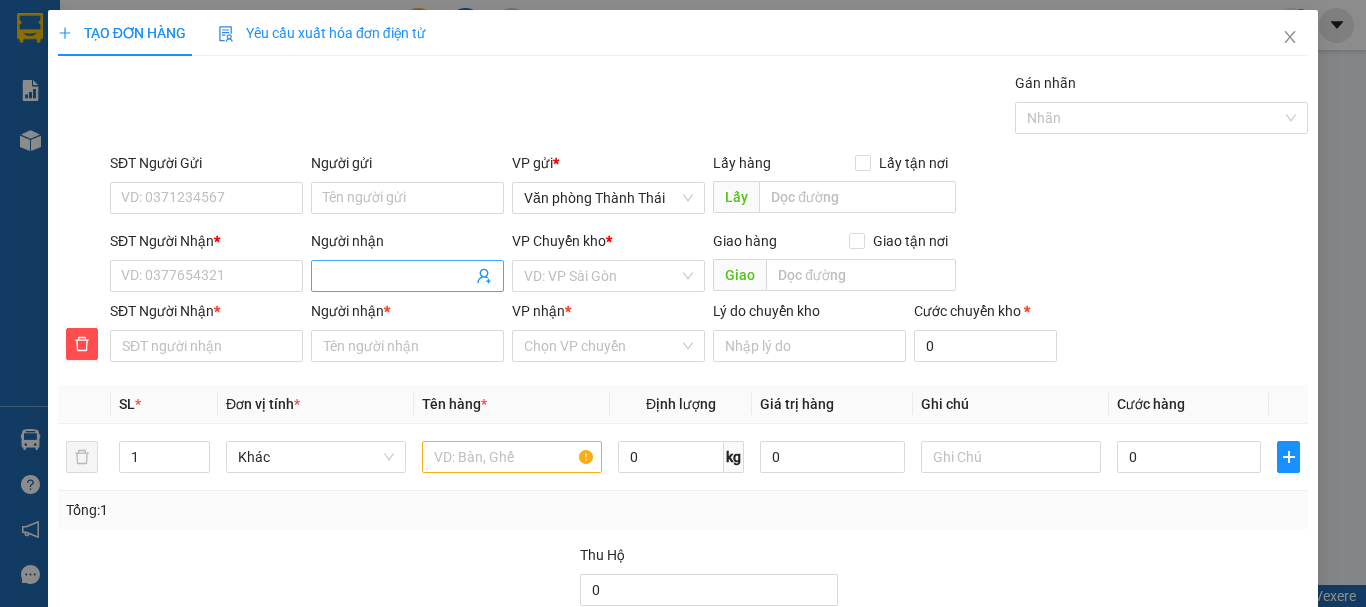 click on "Người nhận" at bounding box center (397, 276) 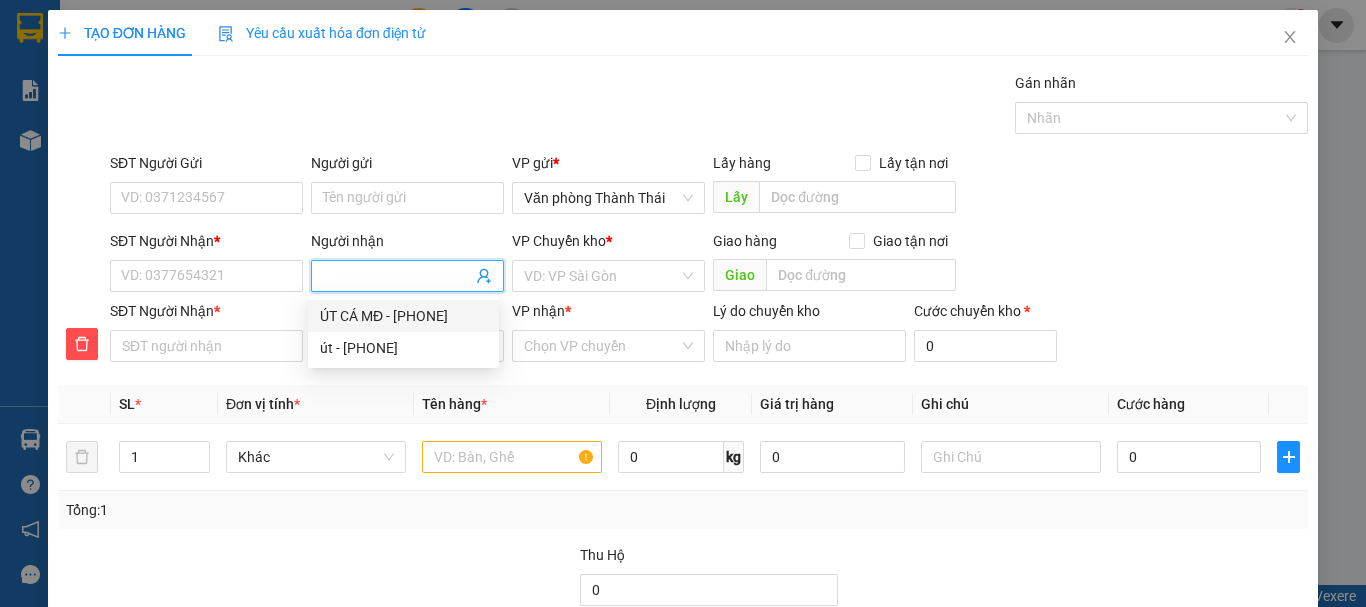 type on "U" 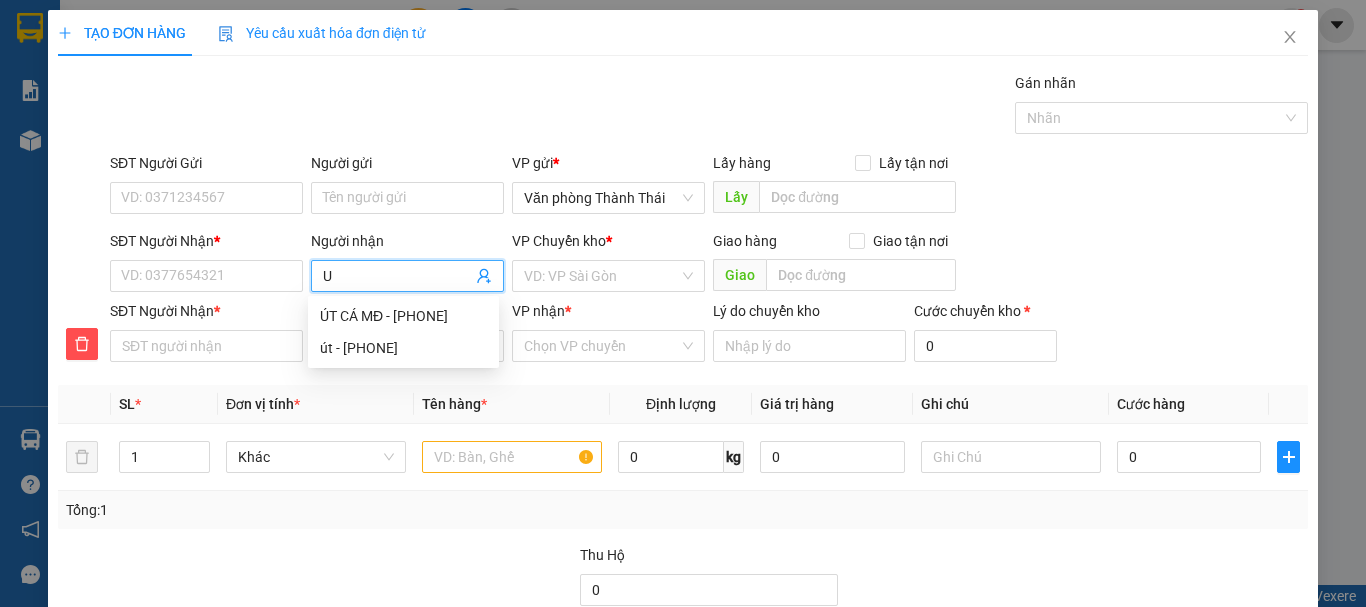 type on "UT" 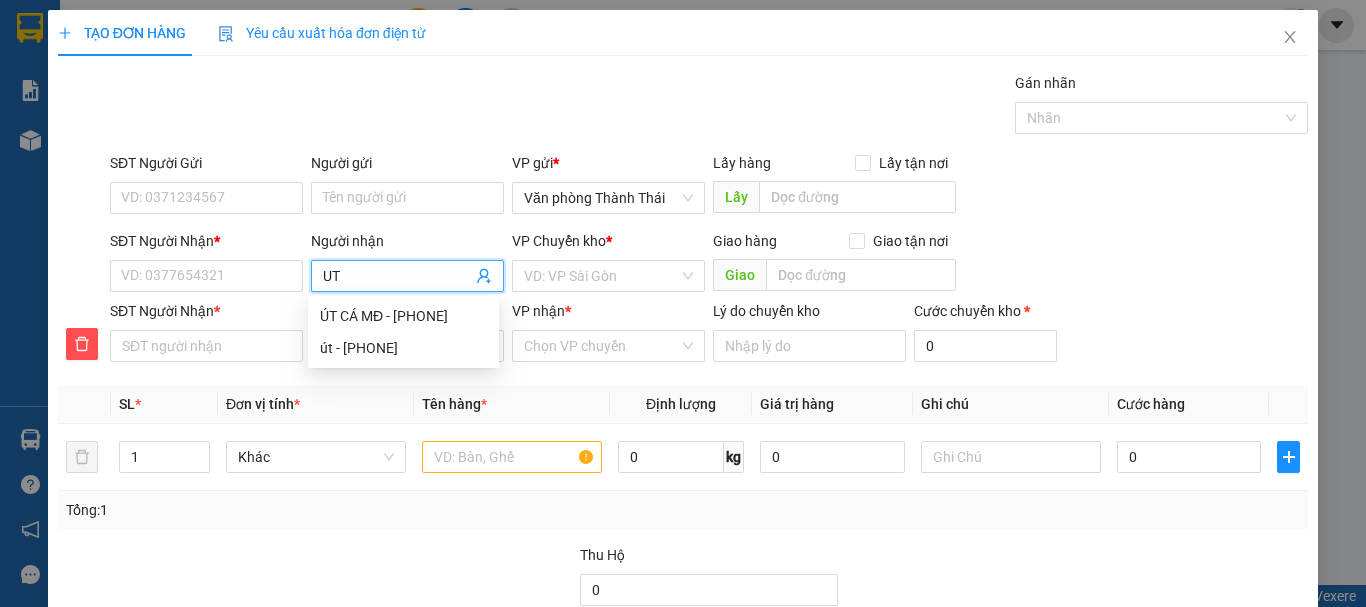 type on "UT" 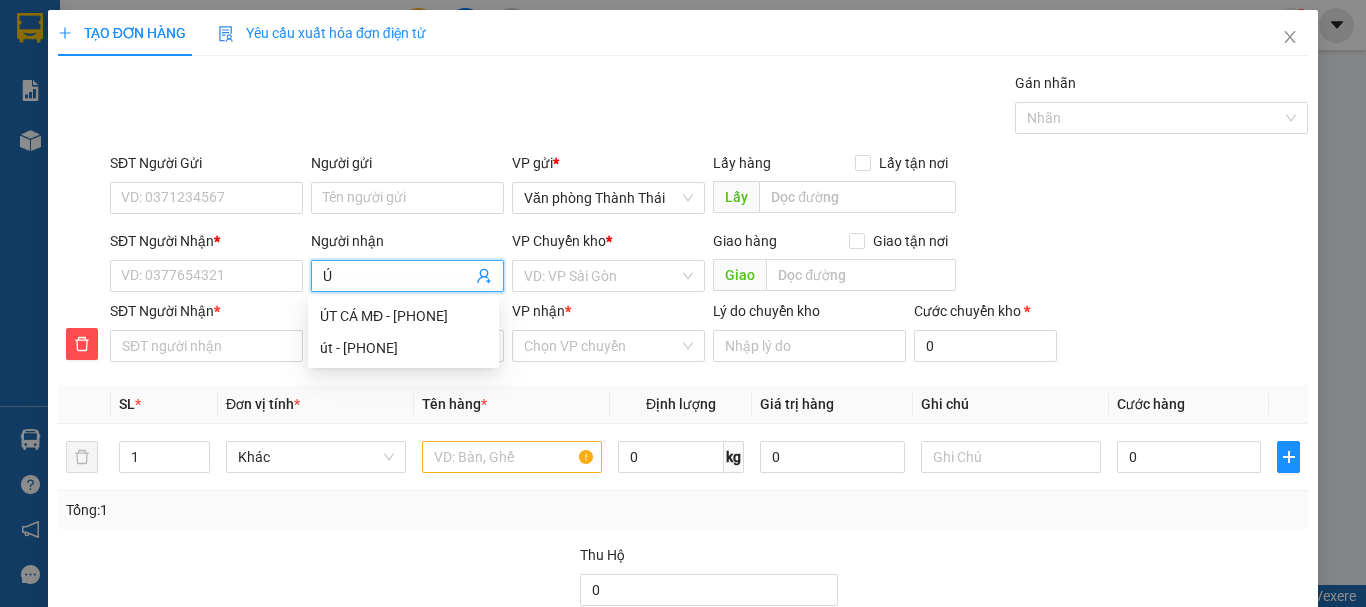 type on "ÚT" 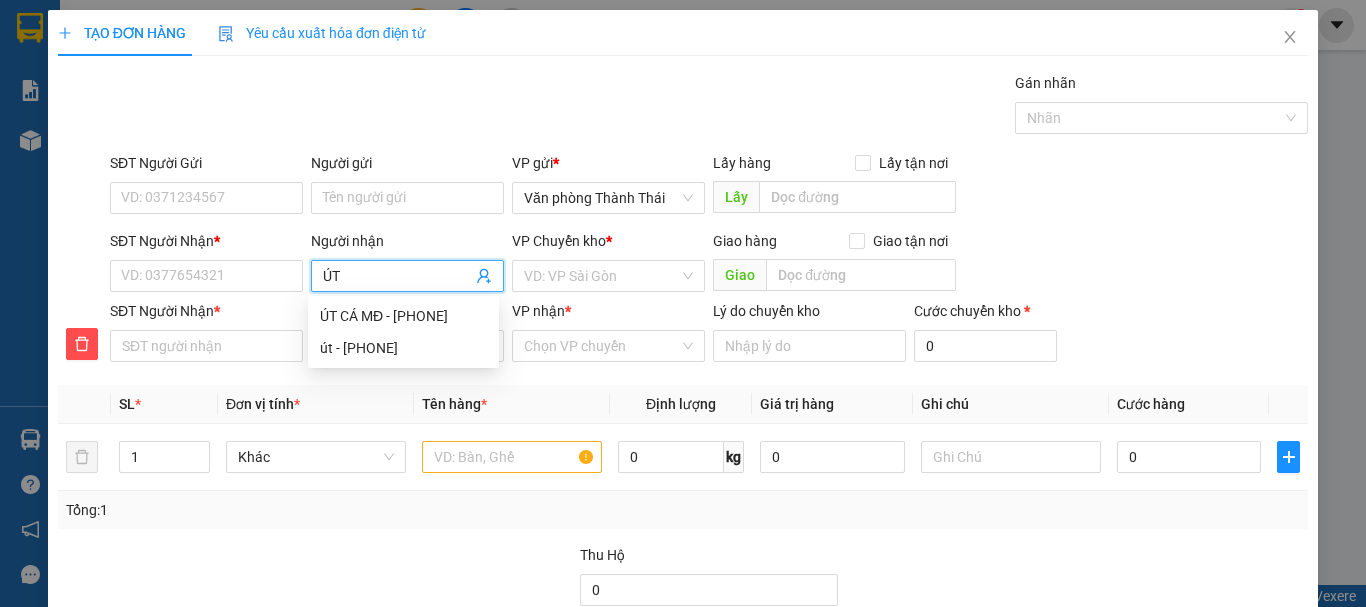 type on "ÚT" 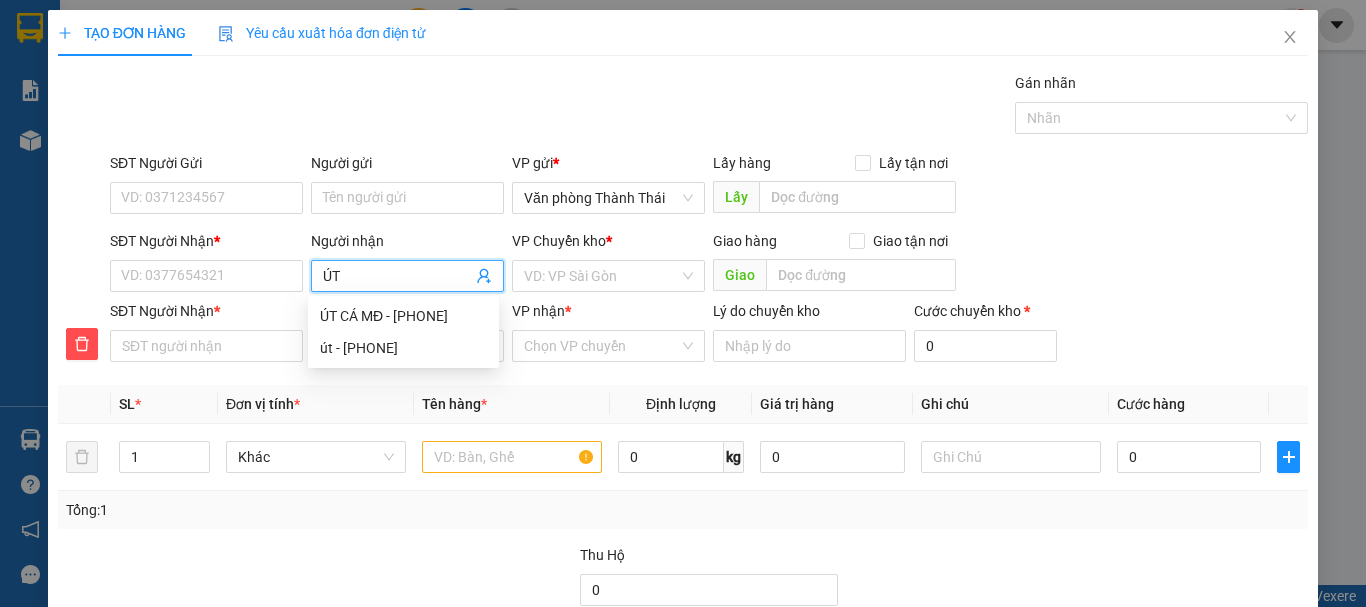 type on "ÚT" 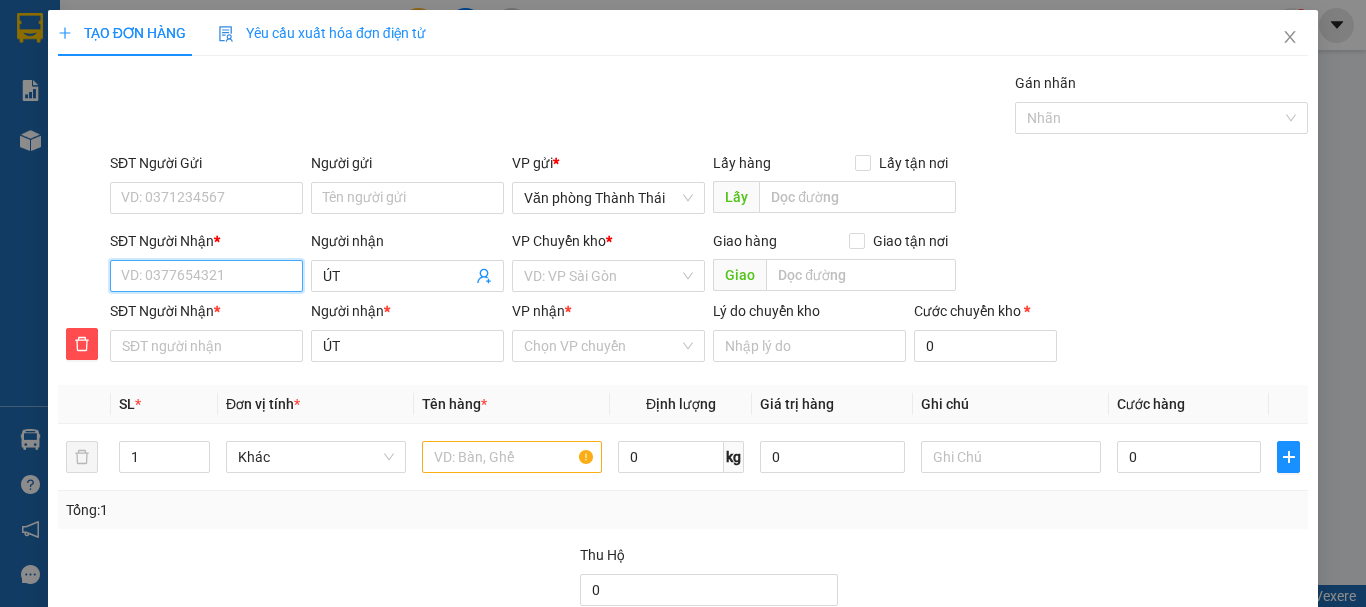 type on "0" 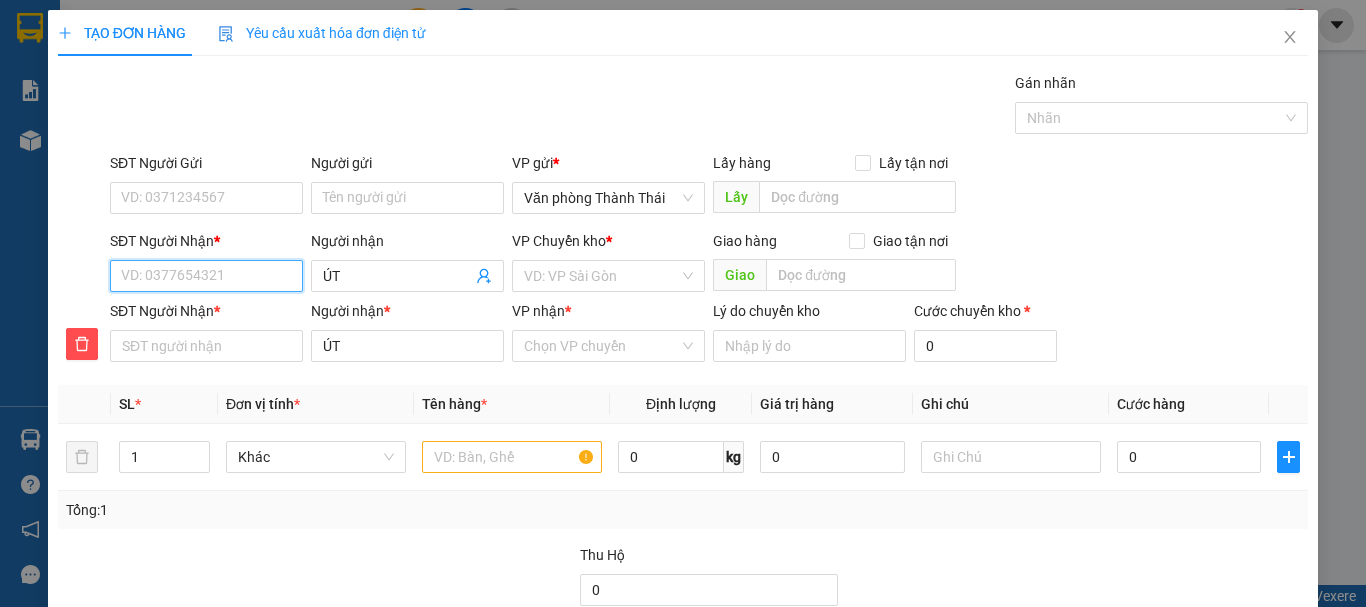 type on "0" 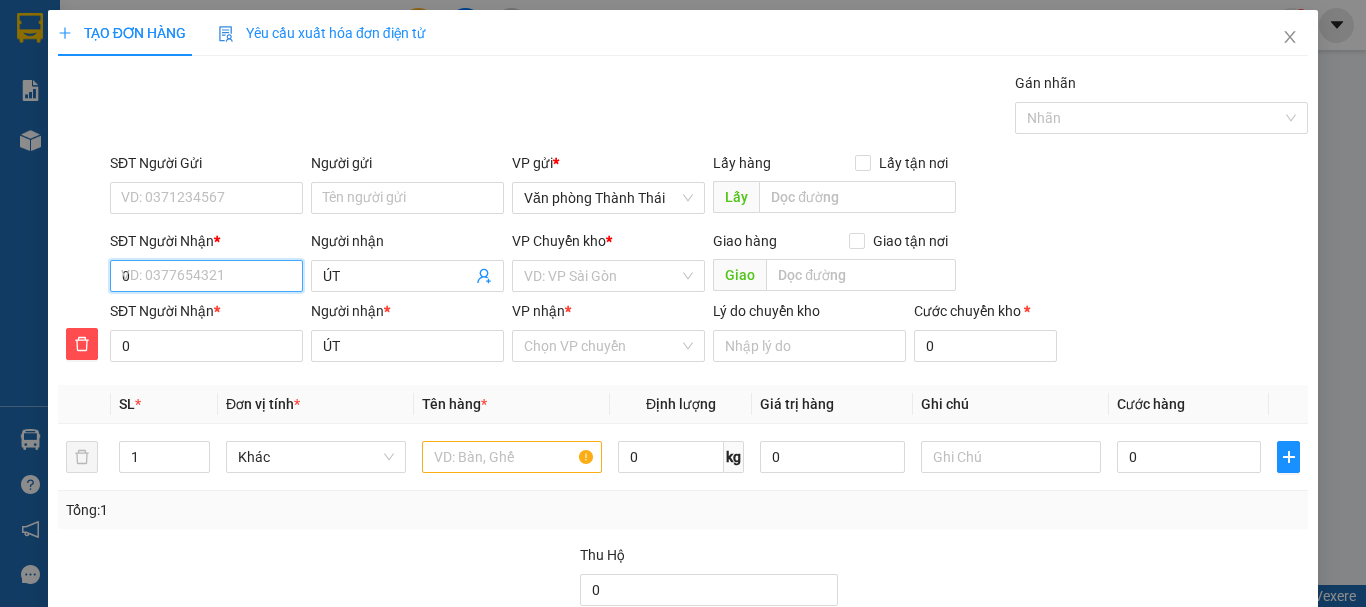 type on "09" 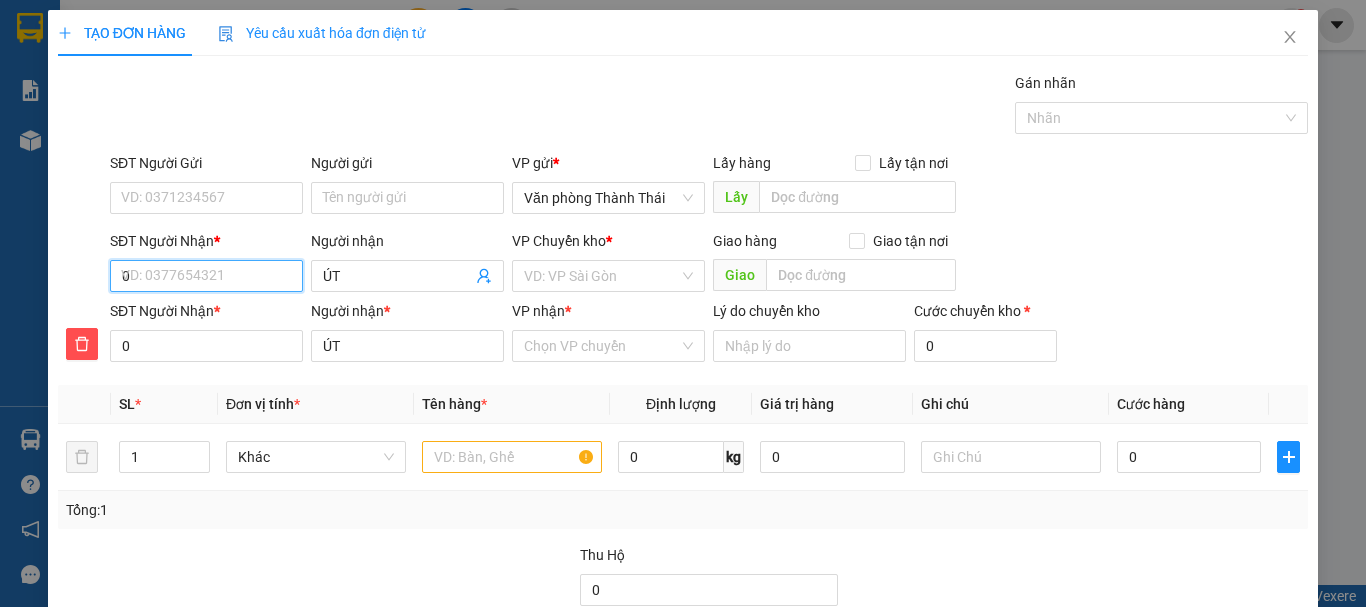 type on "09" 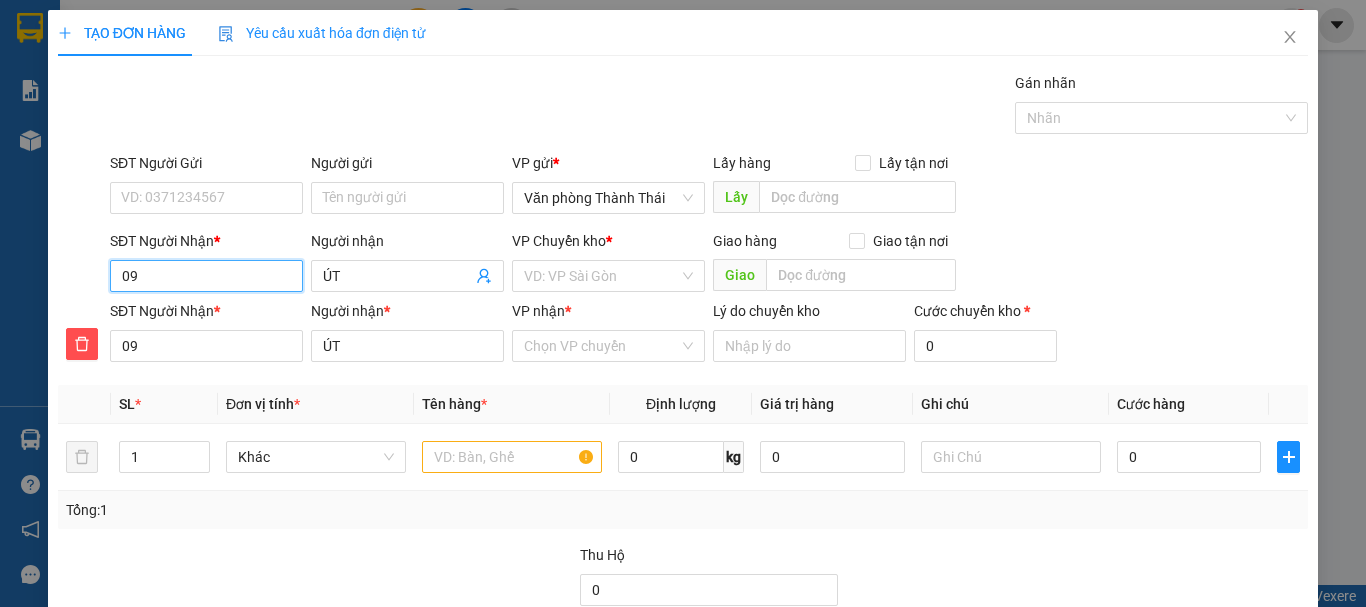 type on "098" 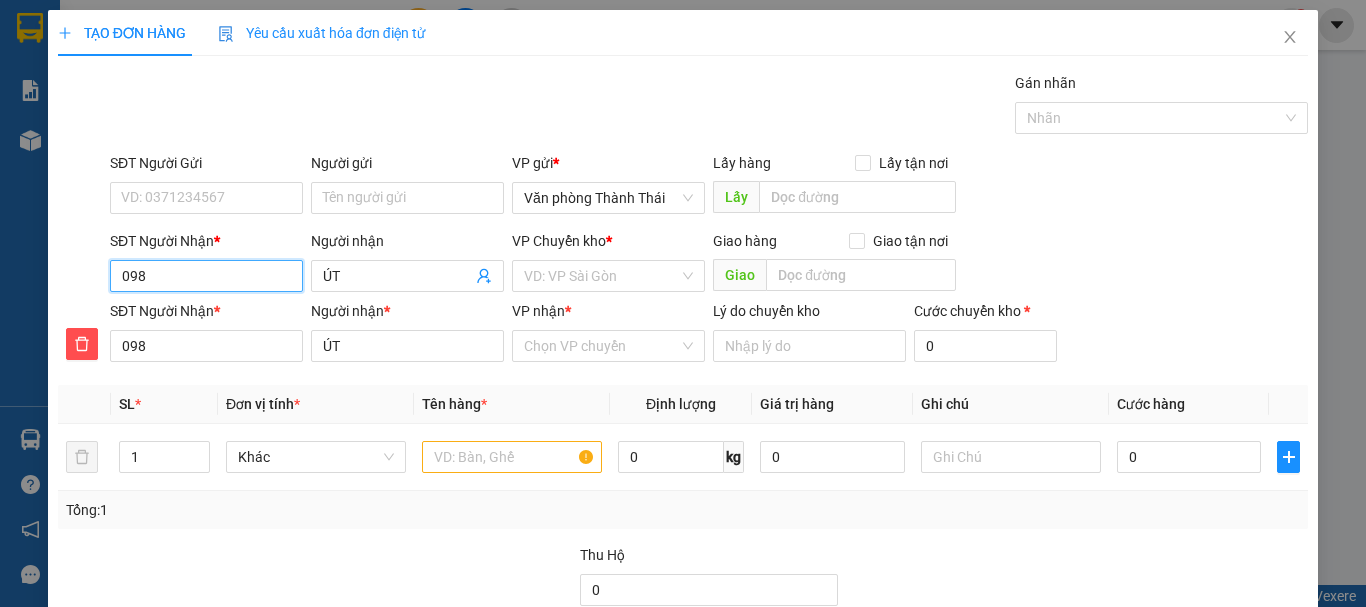 type on "0989" 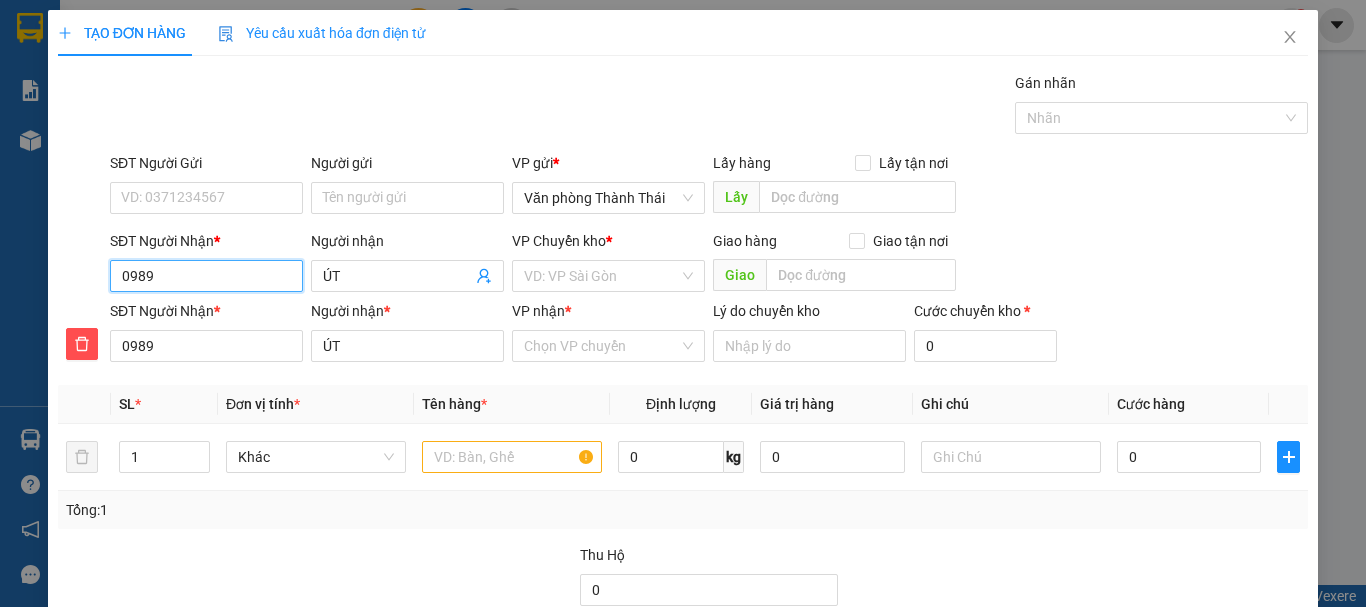 type on "09899" 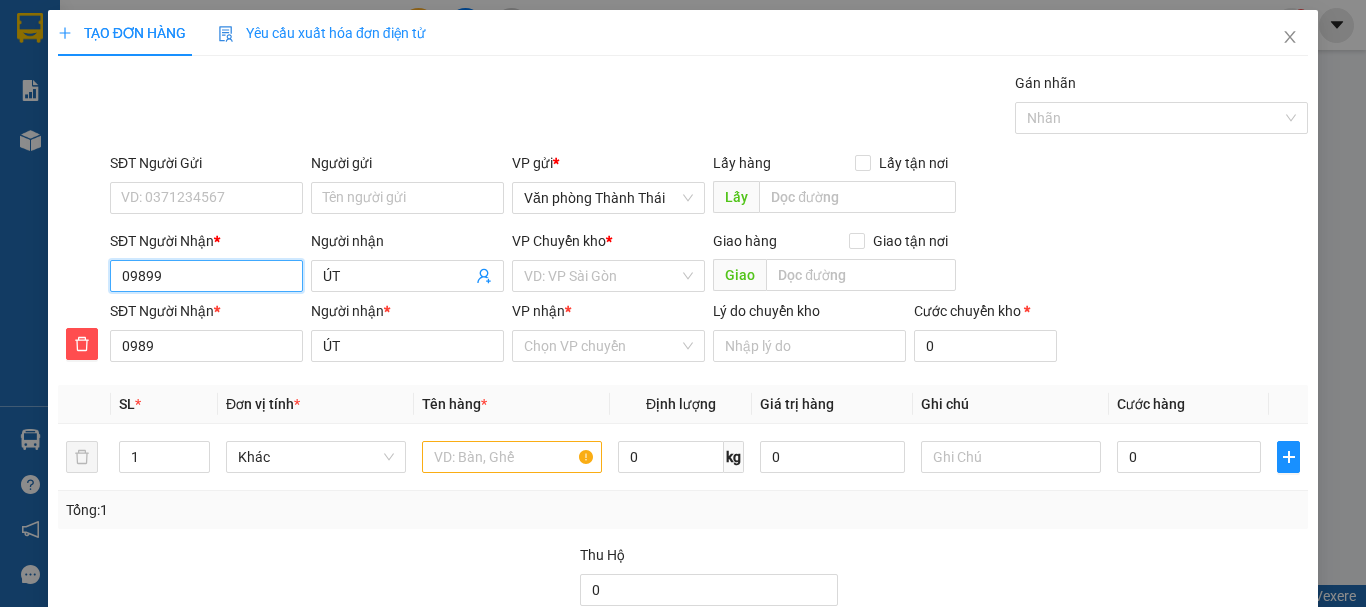 type on "09899" 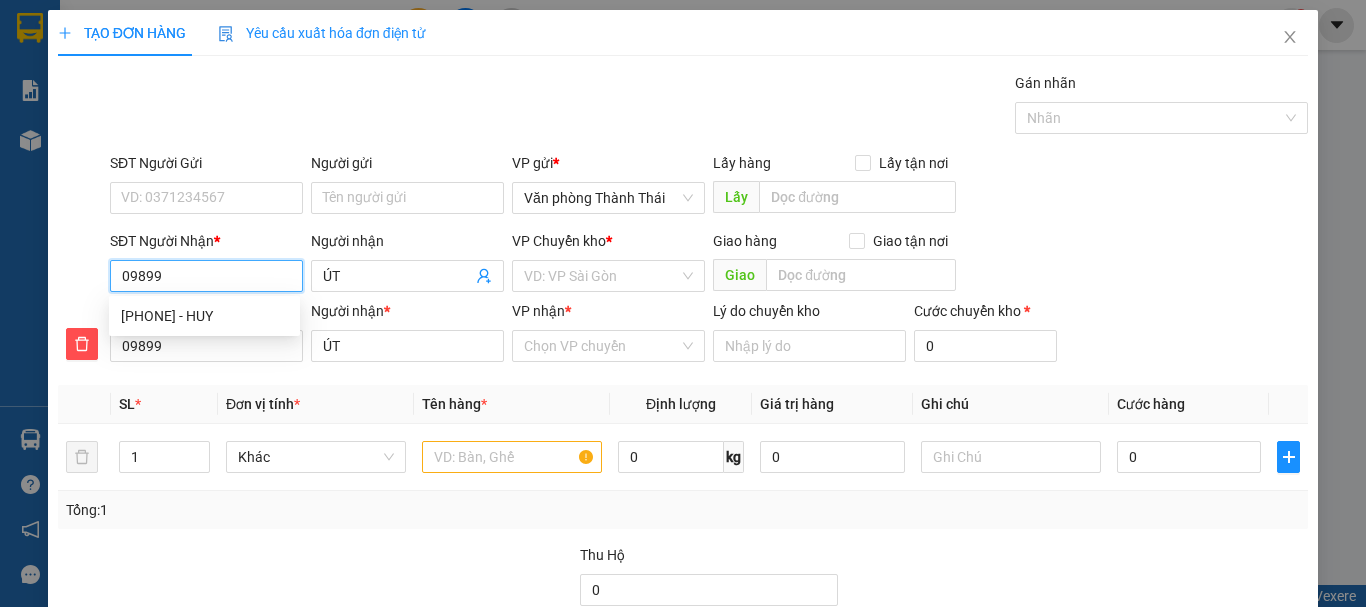 type on "[PHONE]" 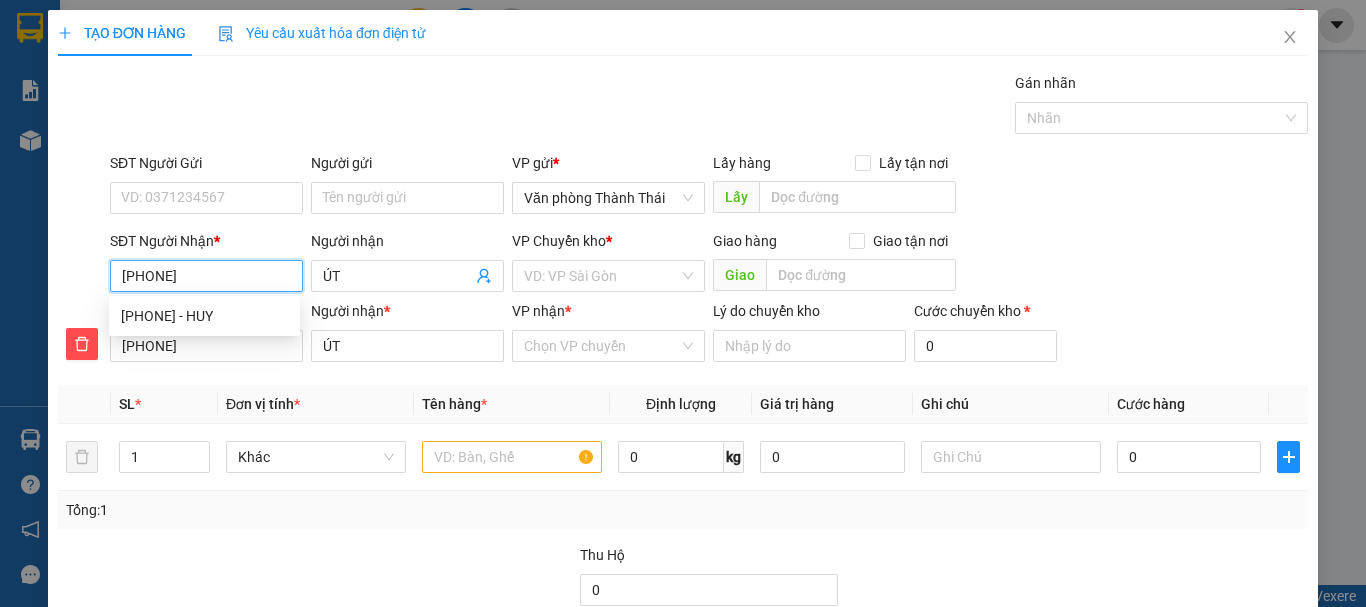 type on "[PHONE]" 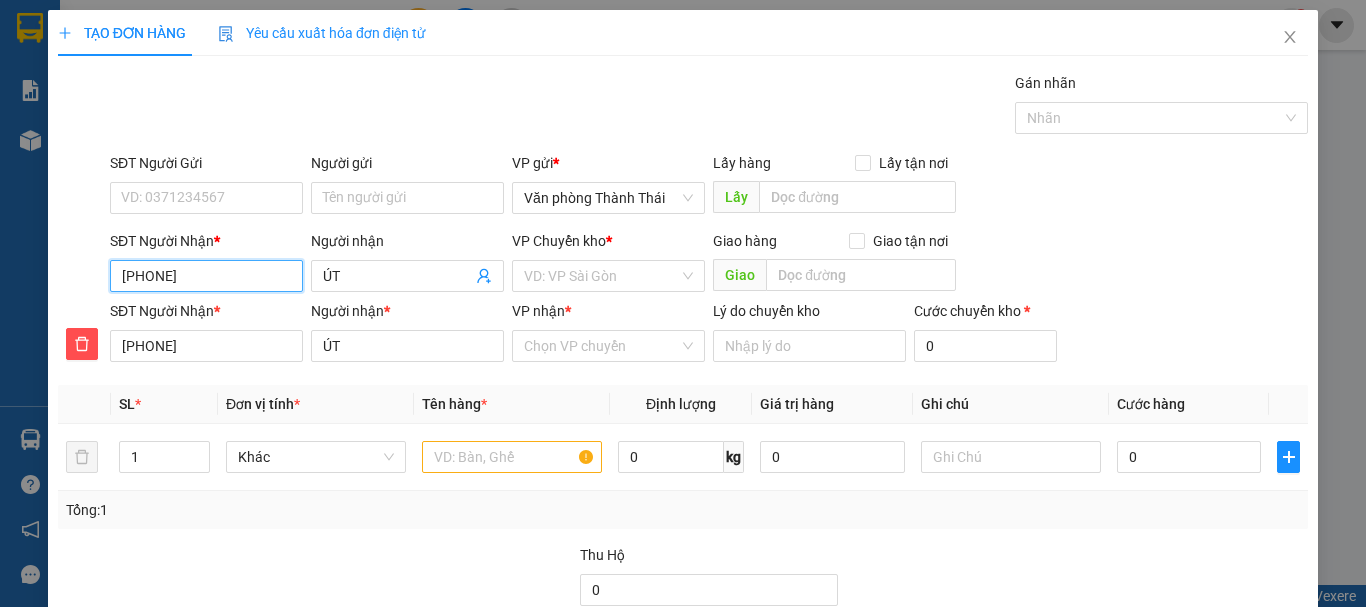 type on "[PHONE]" 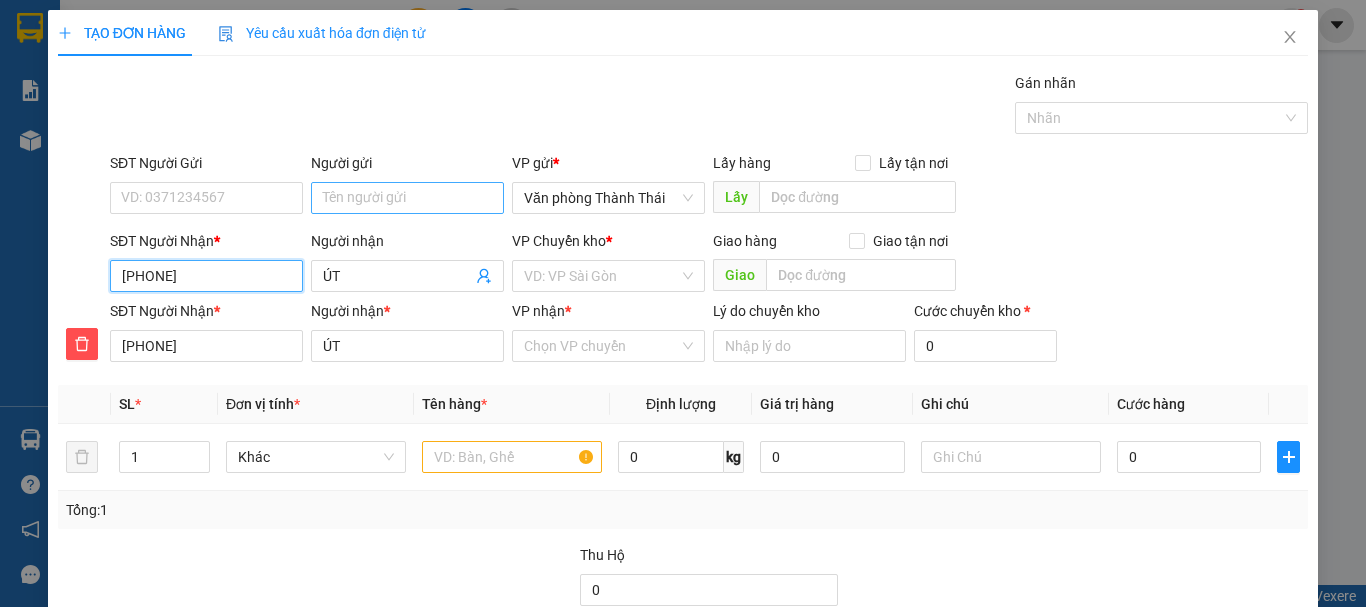 type on "[PHONE]" 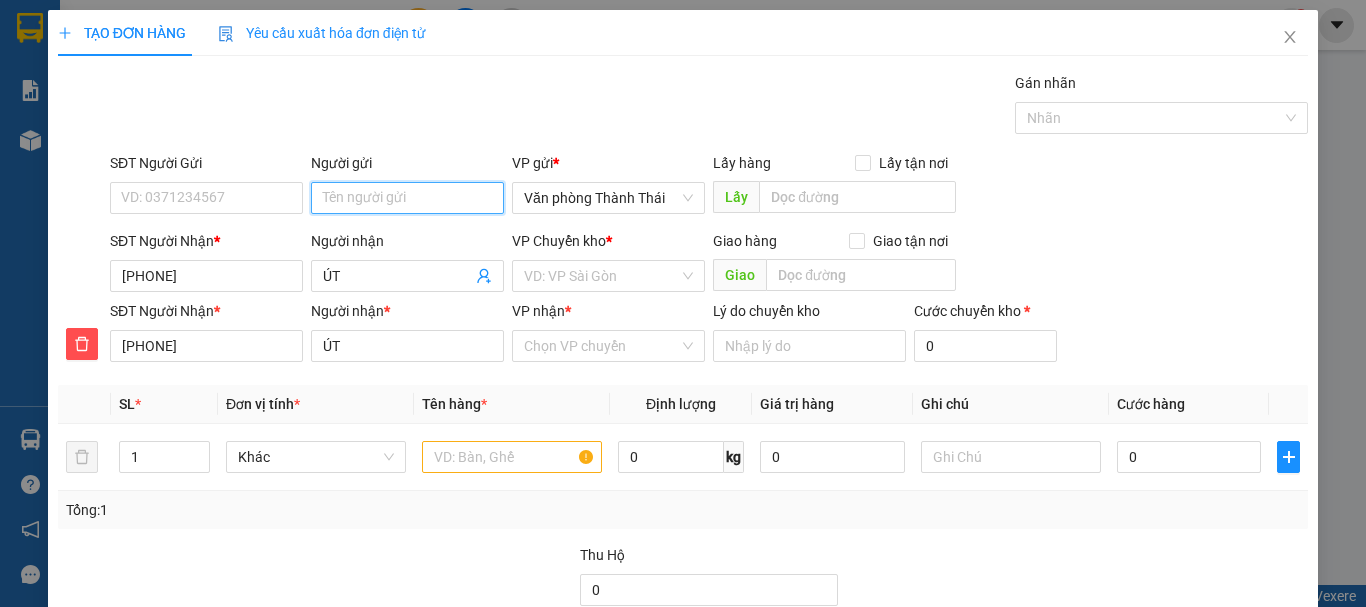 click on "Người gửi" at bounding box center (407, 198) 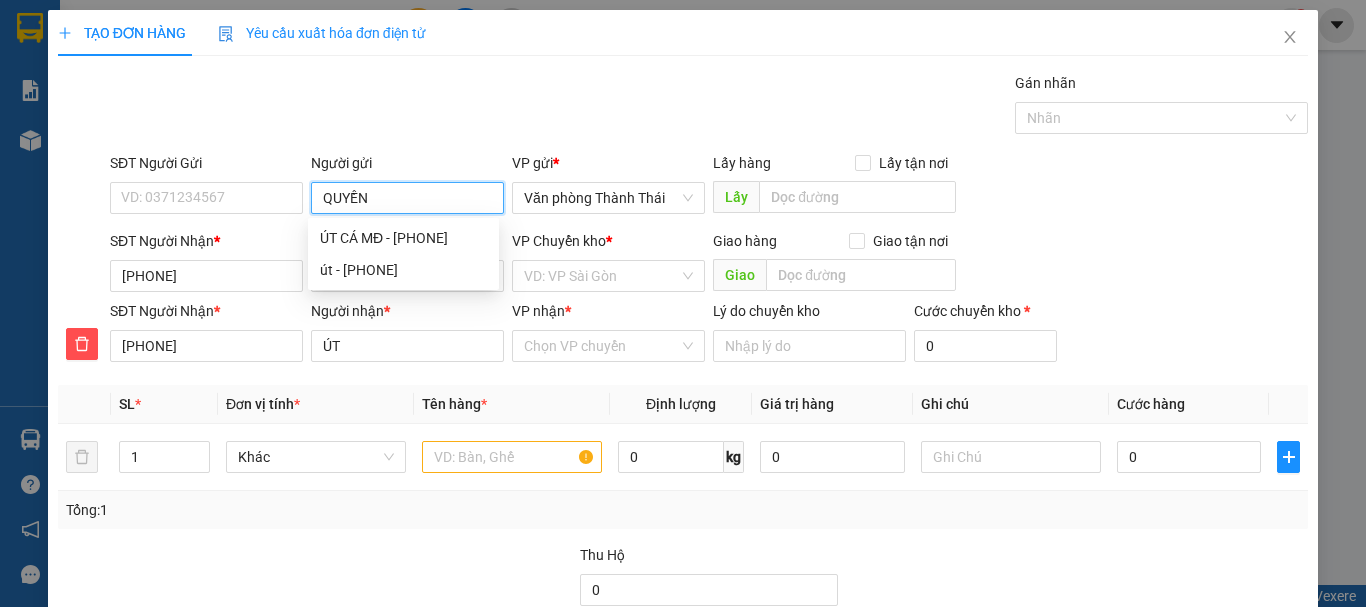 type on "QUYỀN" 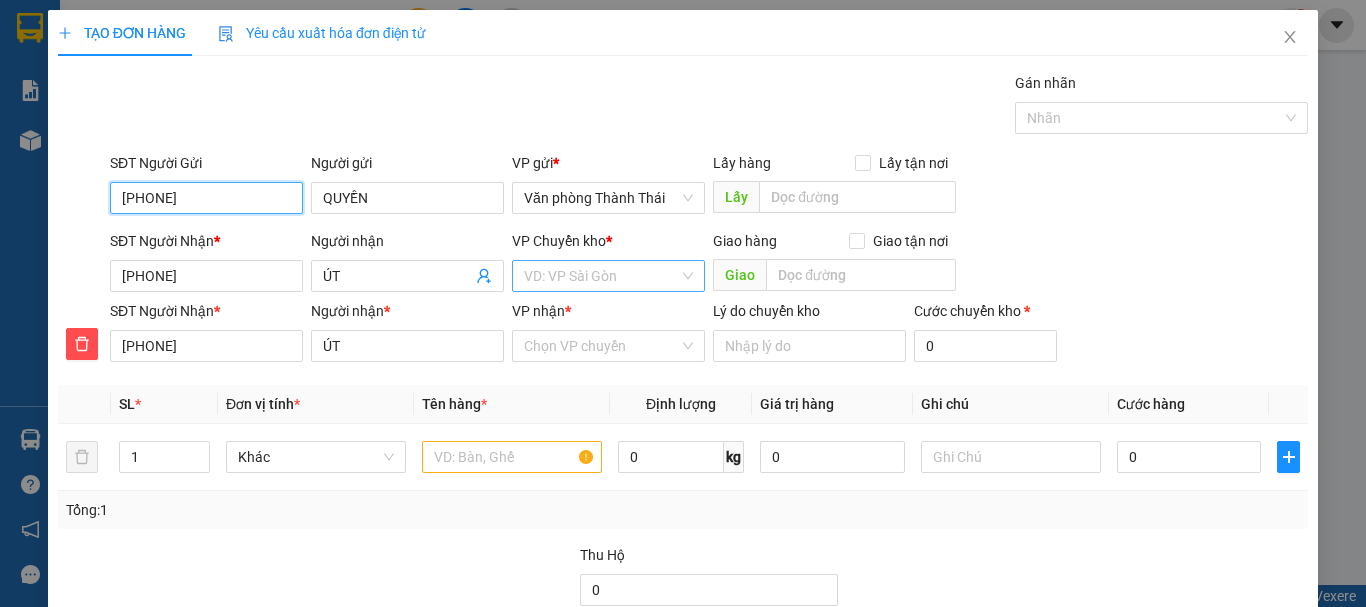 click on "VD: VP Sài Gòn" at bounding box center [608, 276] 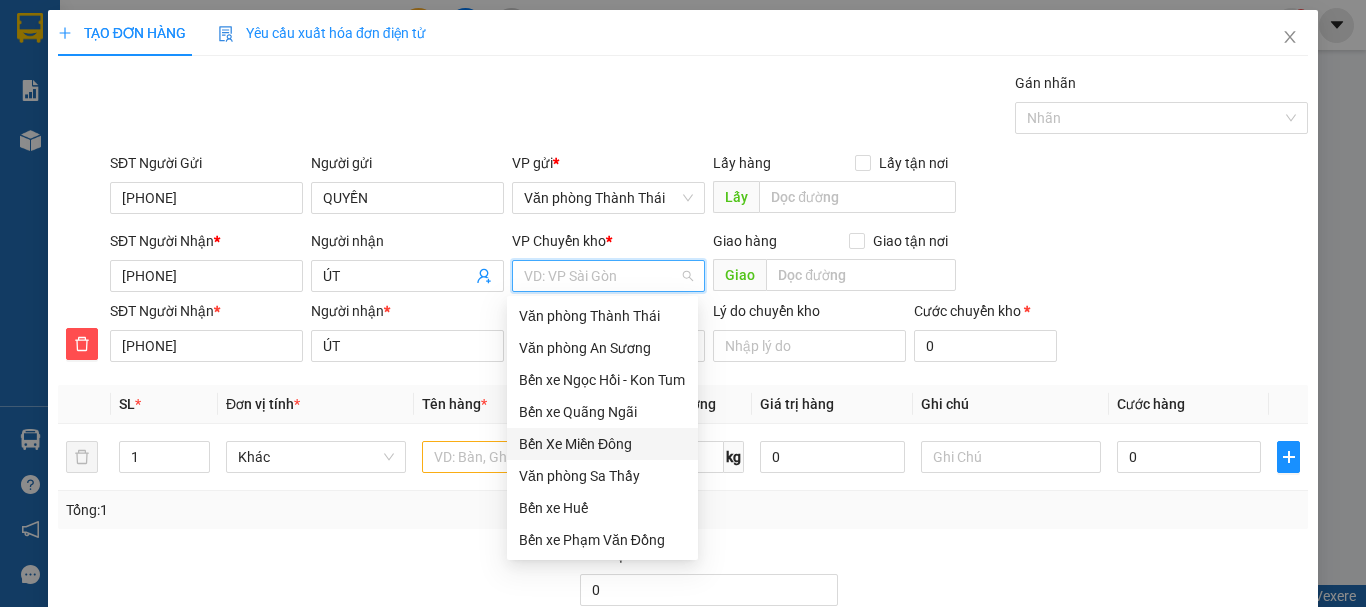 click on "Bến Xe Miền Đông" at bounding box center [602, 444] 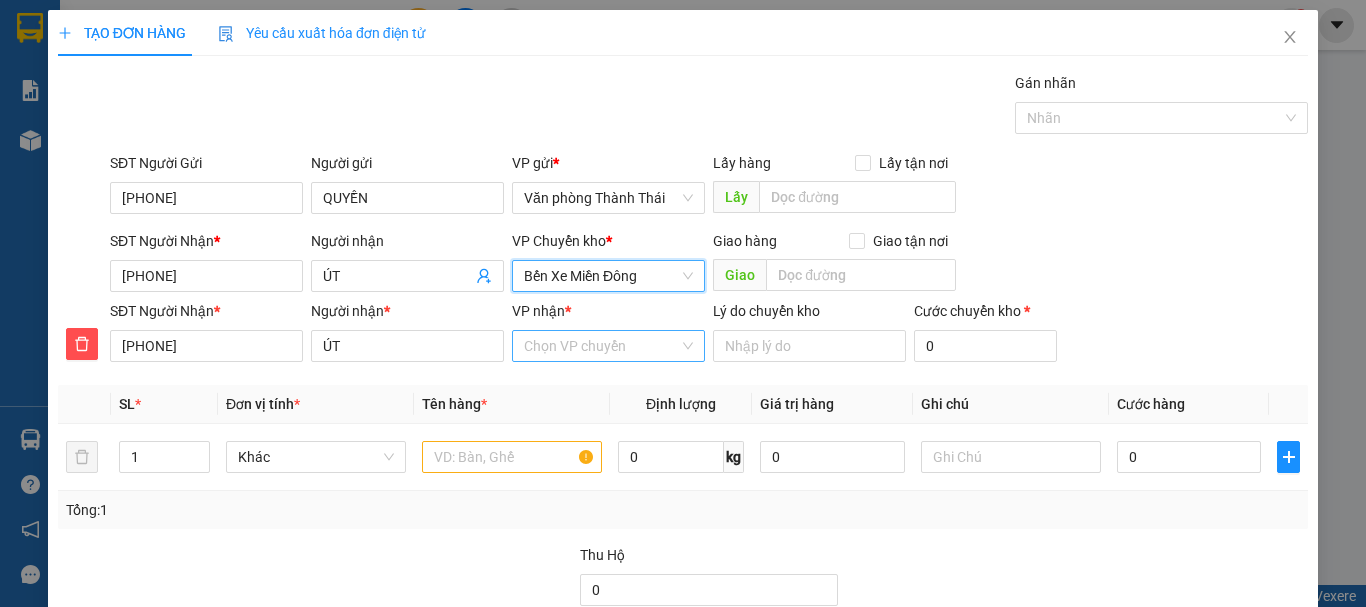 click on "Chọn VP chuyển" at bounding box center [608, 346] 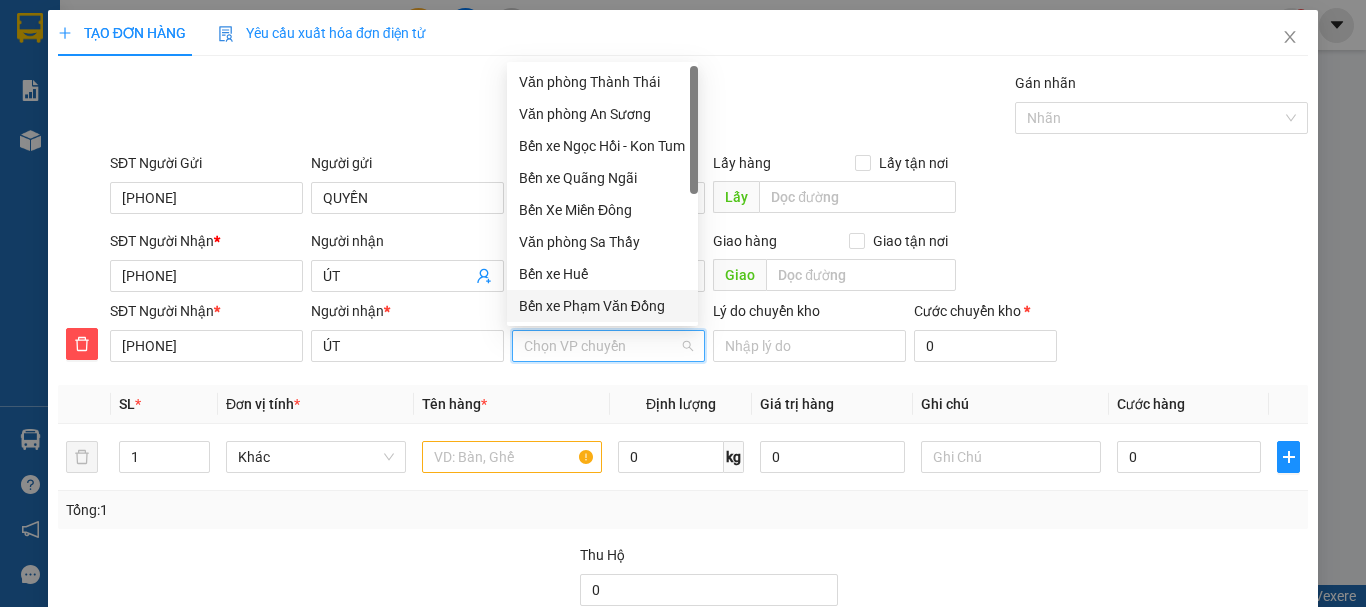 click on "Bến xe Phạm Văn Đồng" at bounding box center [602, 306] 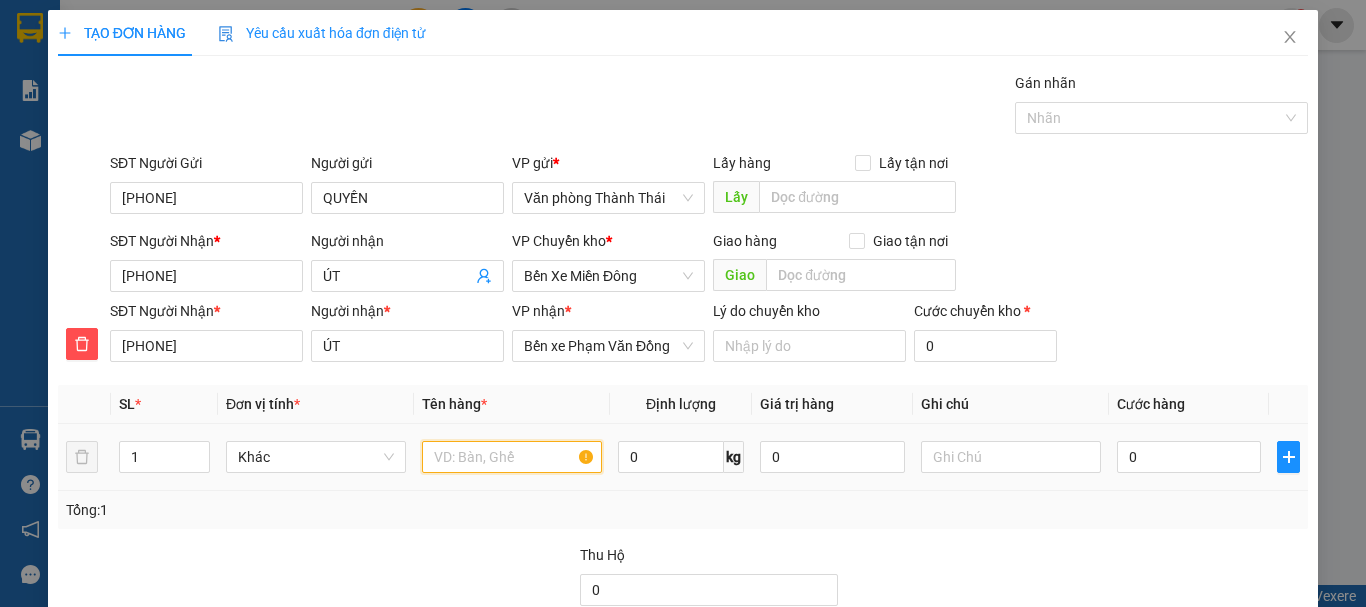 click at bounding box center [512, 457] 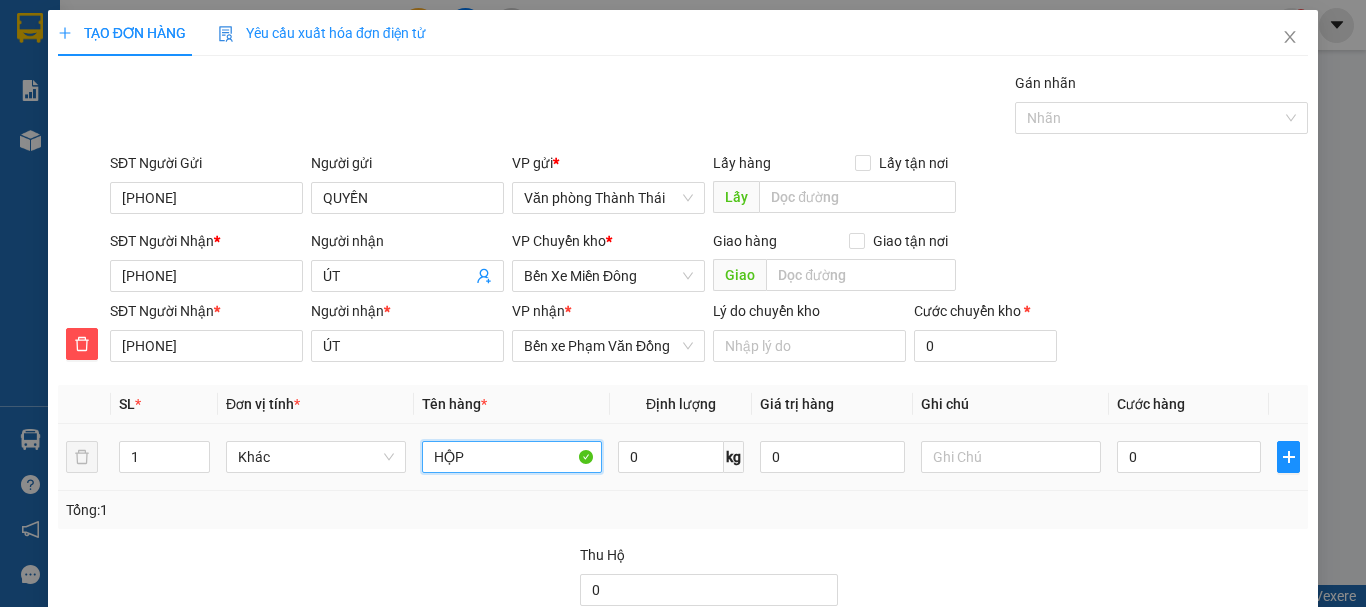 type on "HỘP" 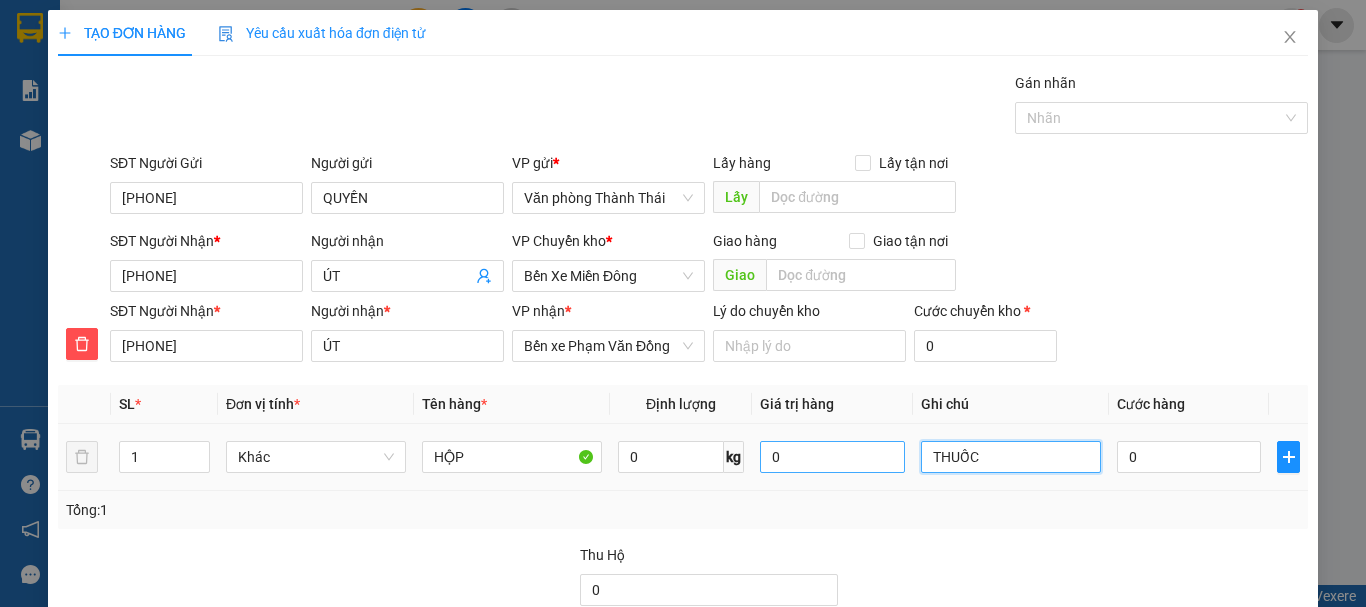 type on "THUỐC" 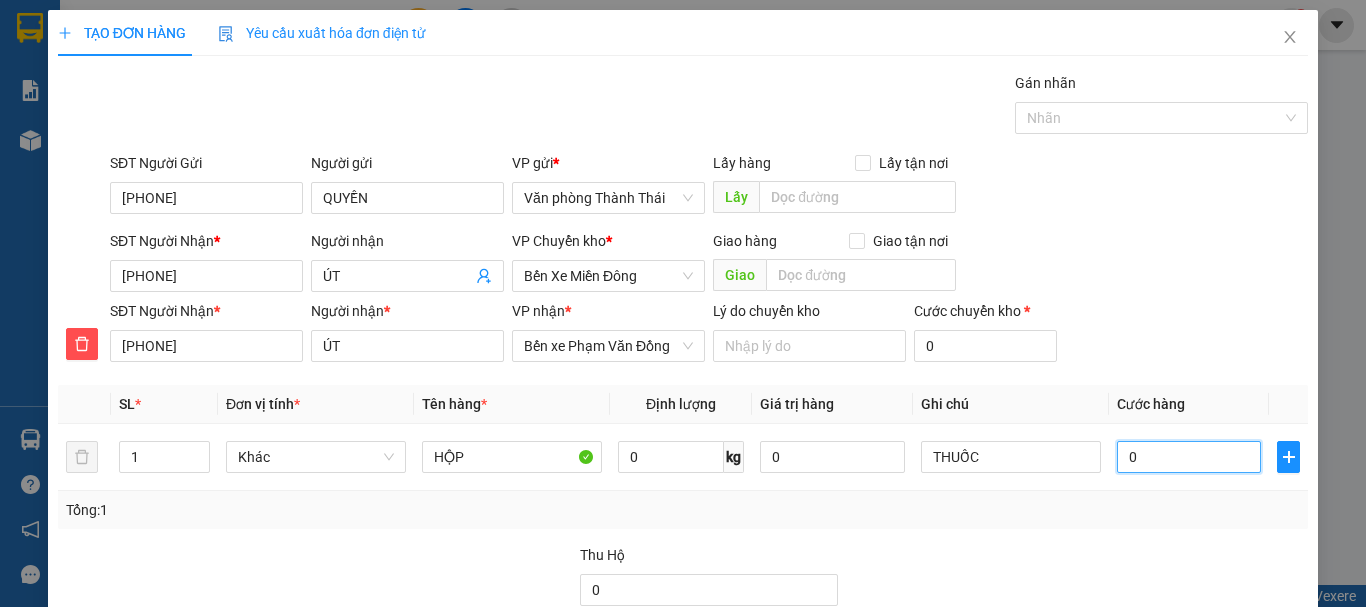 type on "40" 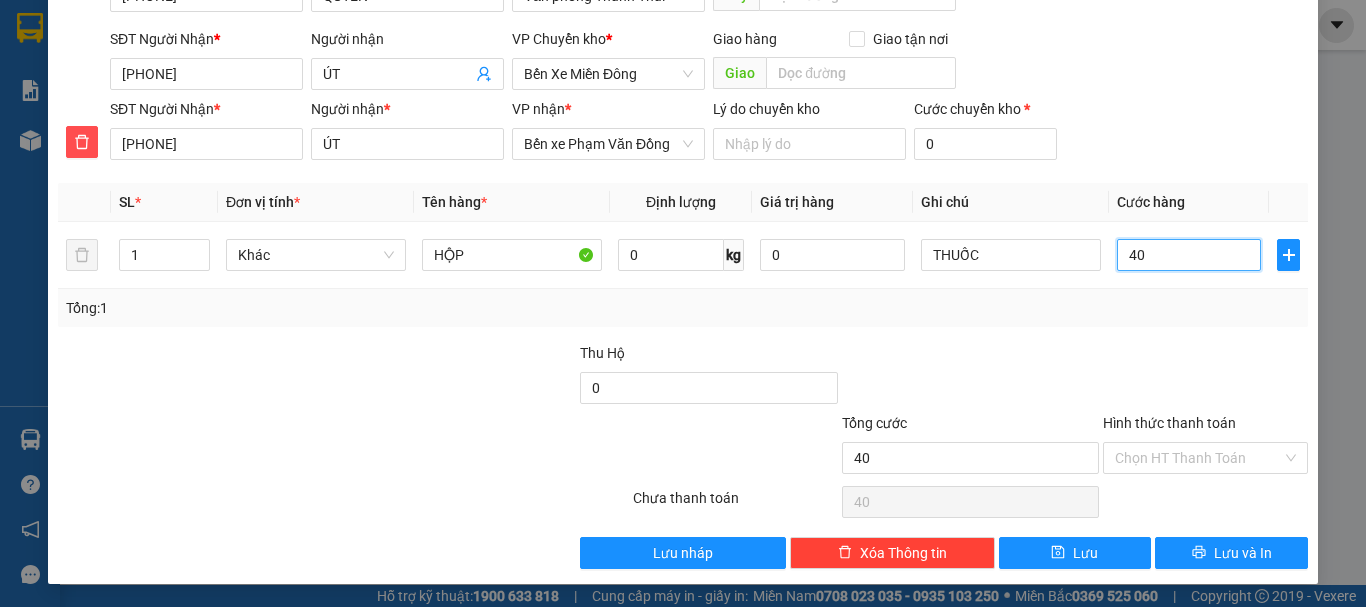 scroll, scrollTop: 203, scrollLeft: 0, axis: vertical 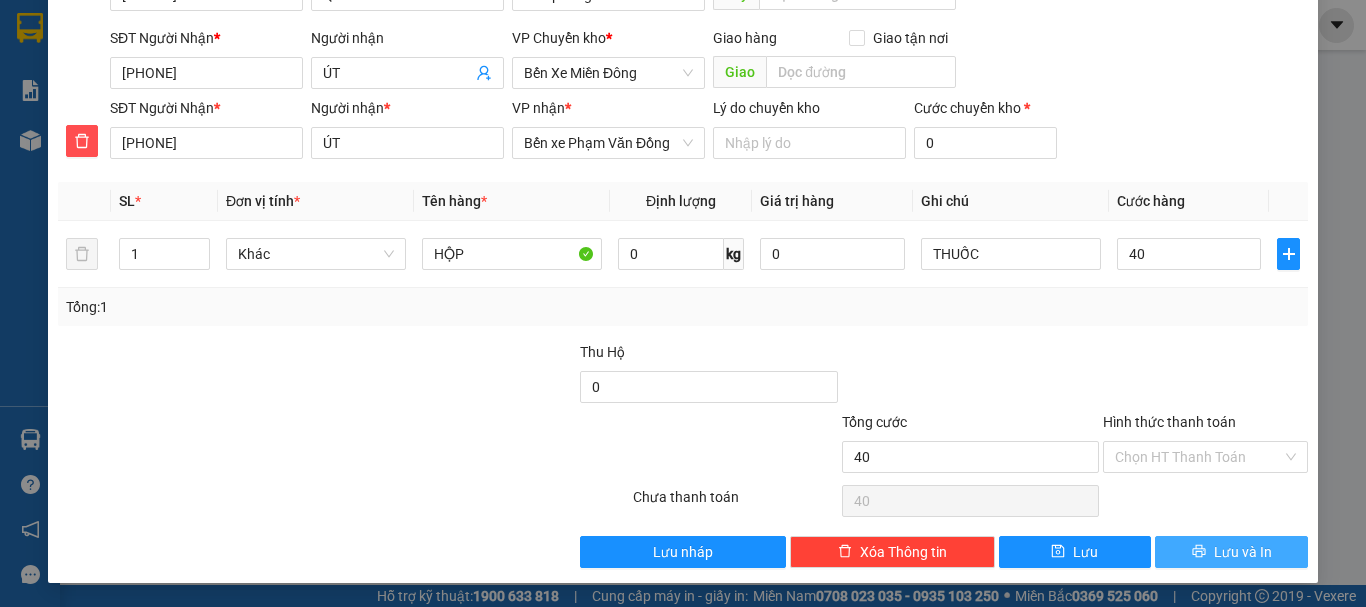 type on "40.000" 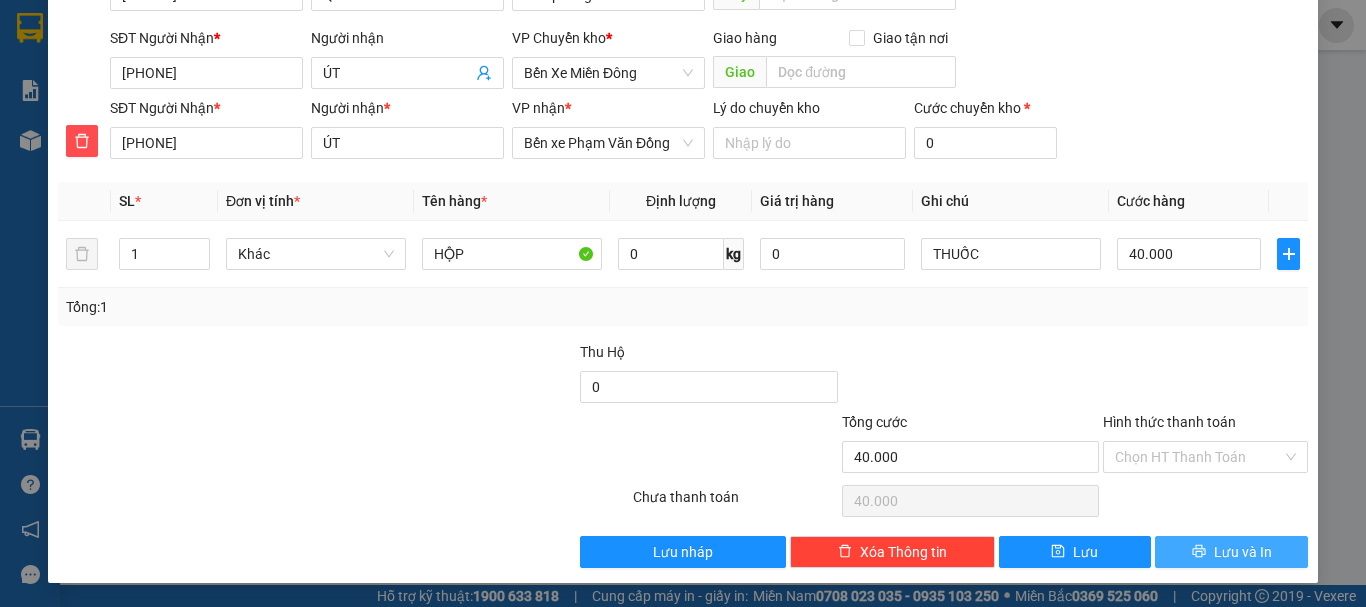 click on "Lưu và In" at bounding box center [1231, 552] 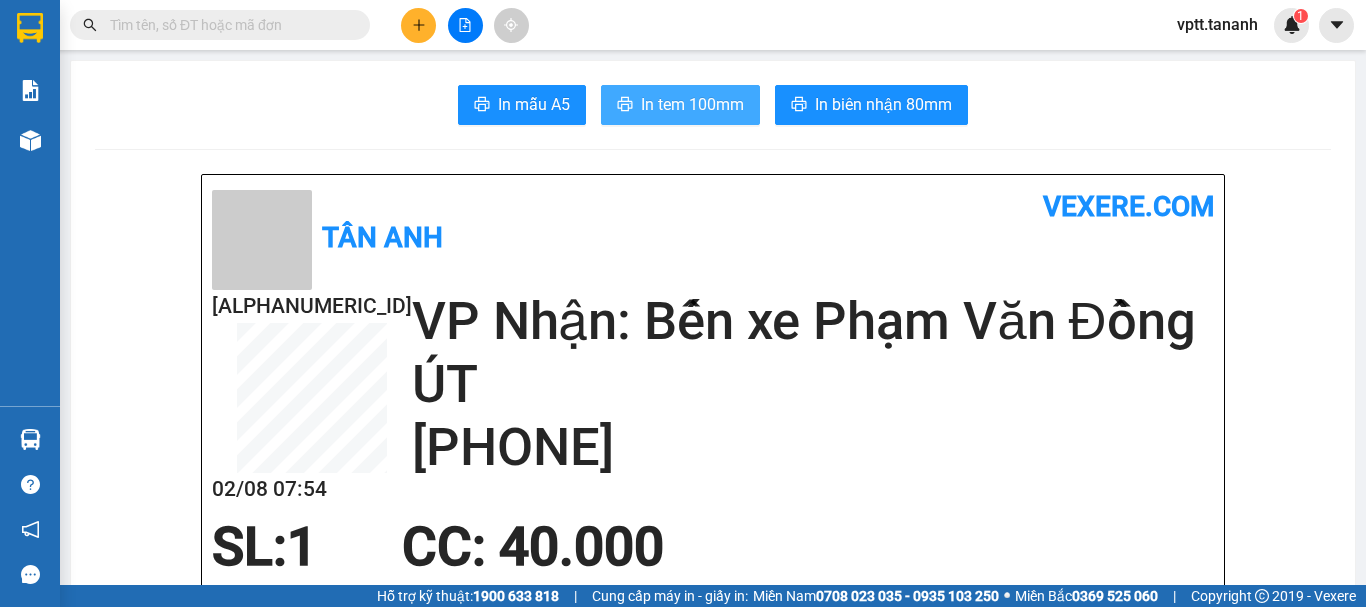 click on "In tem 100mm" at bounding box center (692, 104) 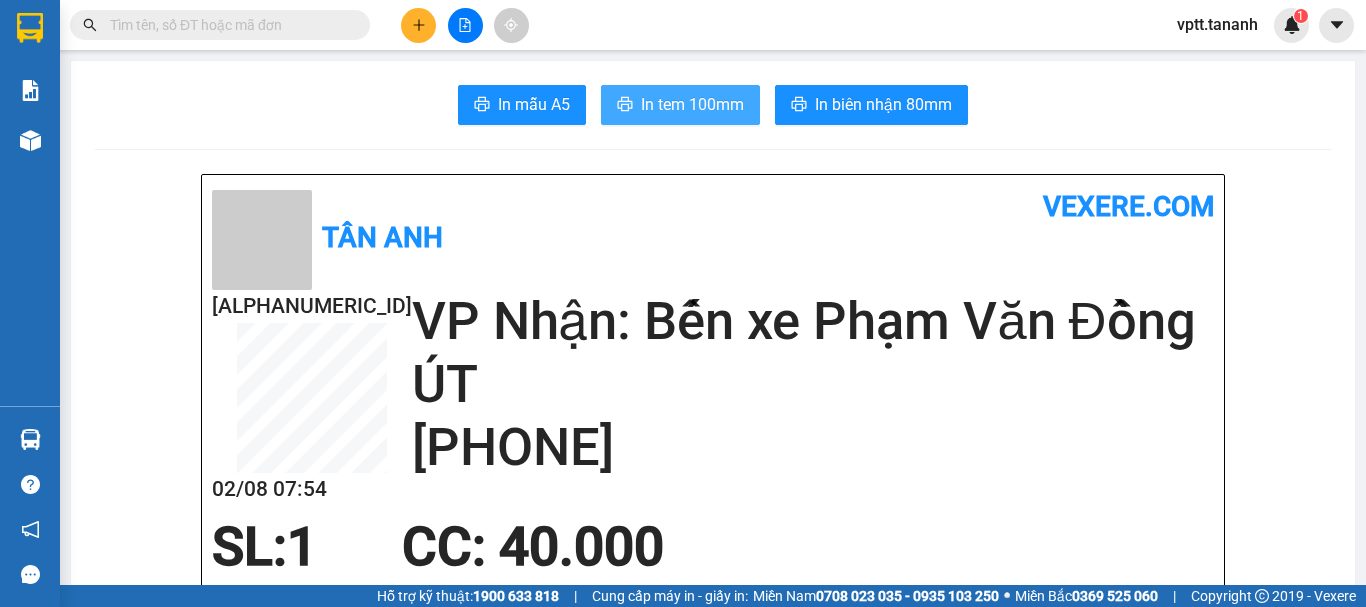 scroll, scrollTop: 0, scrollLeft: 0, axis: both 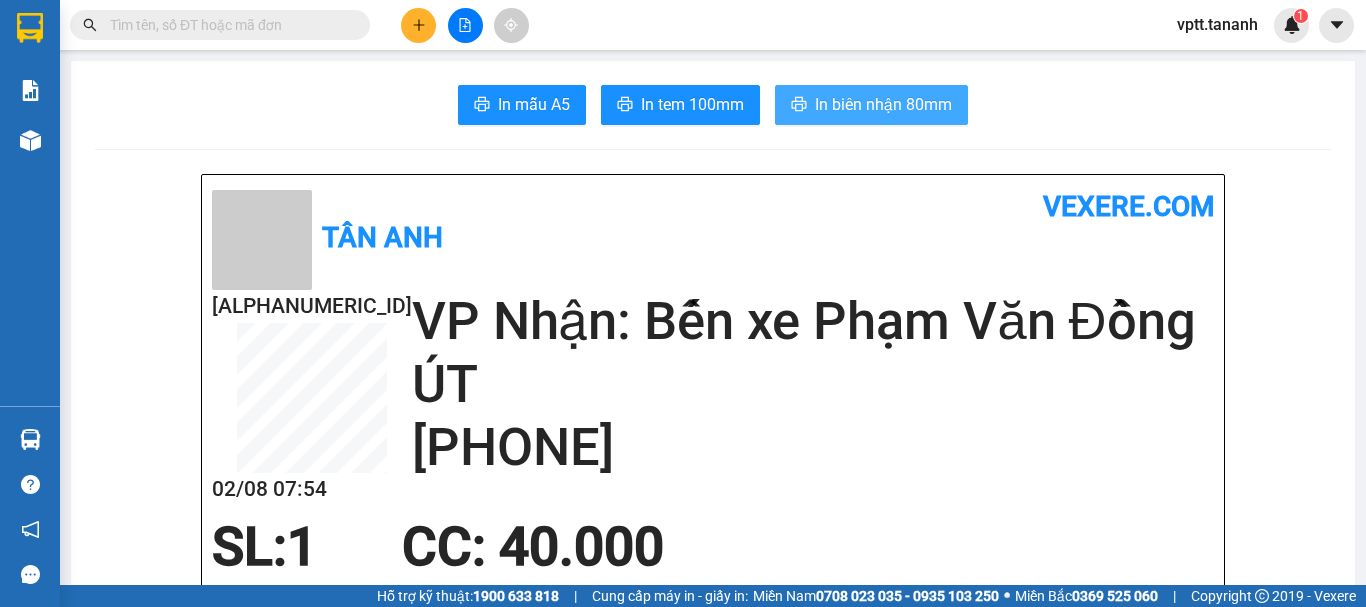 click on "In biên nhận 80mm" at bounding box center [883, 104] 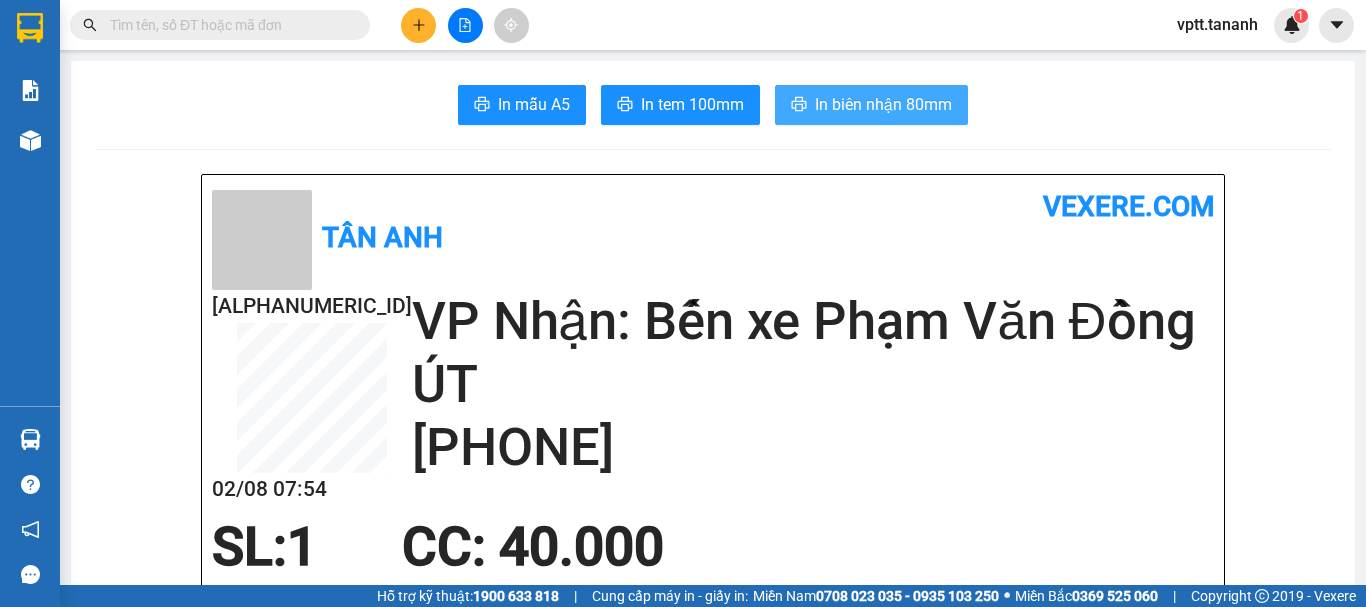 scroll, scrollTop: 0, scrollLeft: 0, axis: both 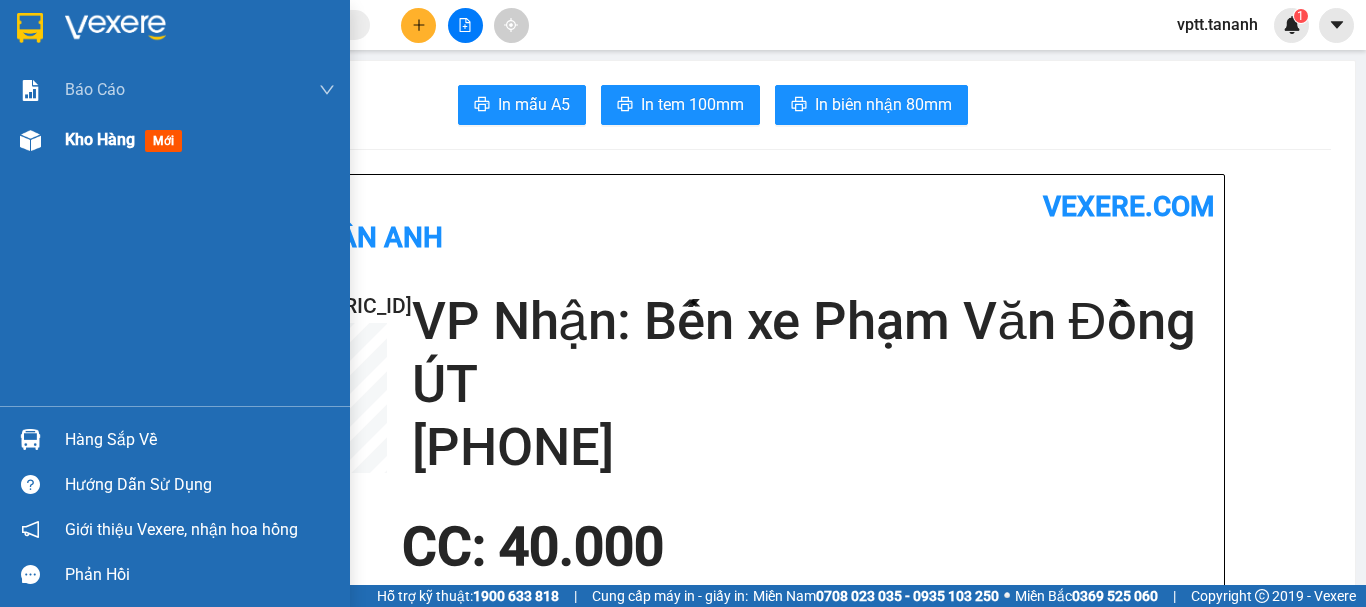 click on "Kho hàng" at bounding box center [100, 139] 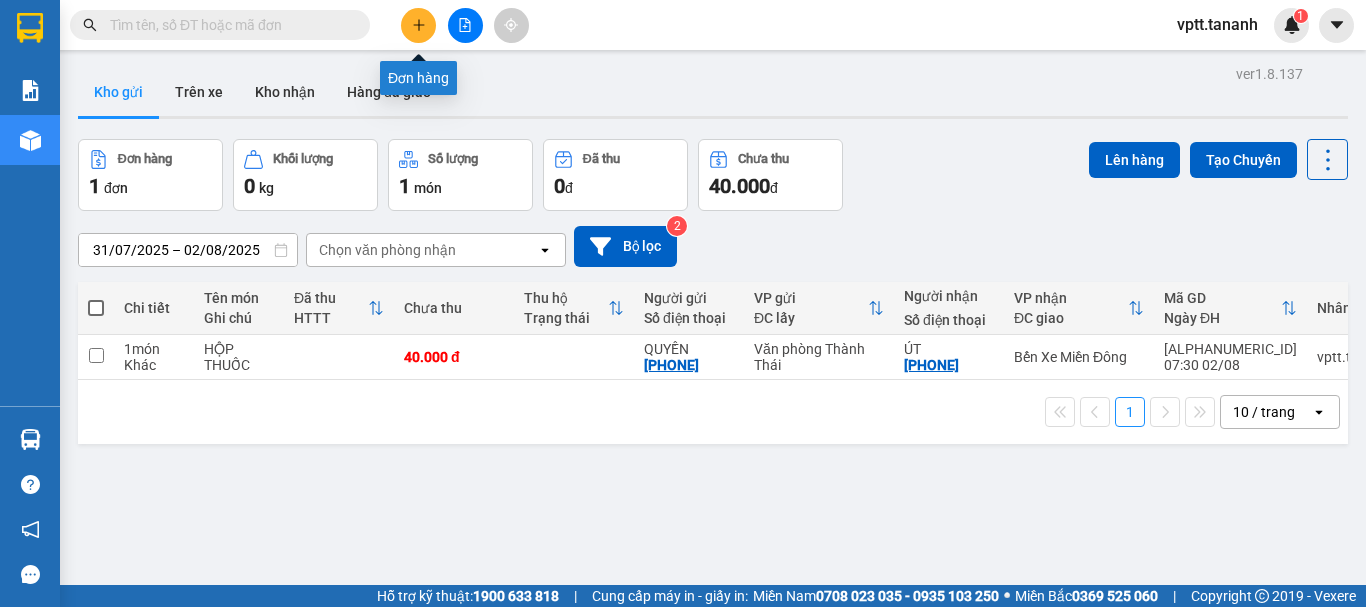 click 